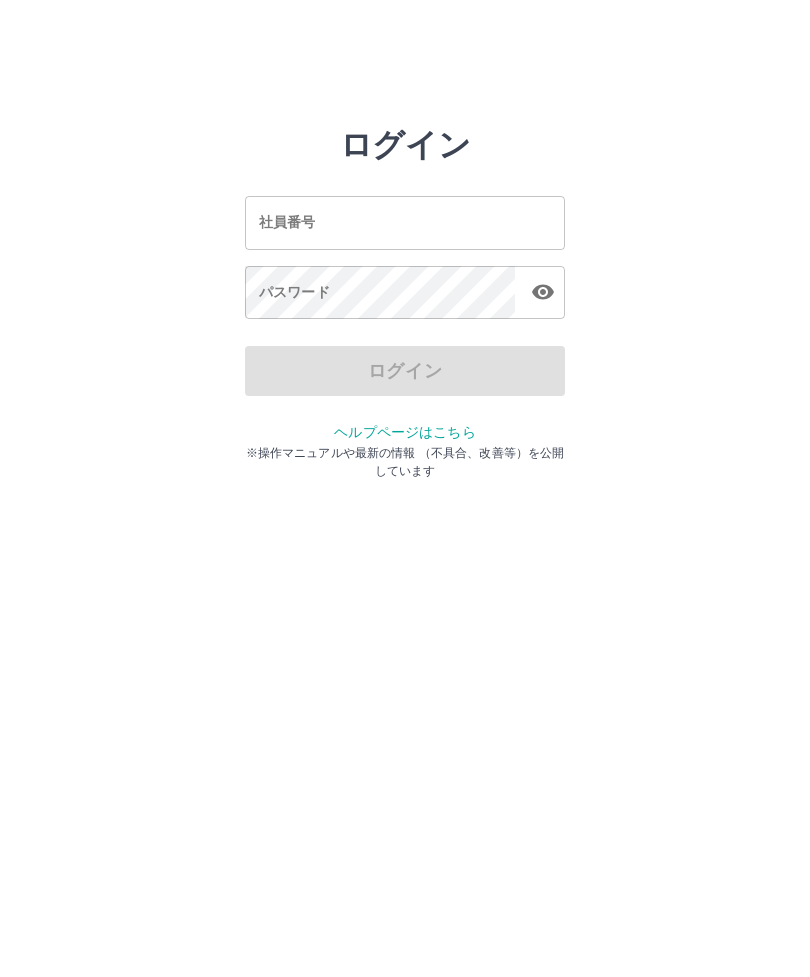 scroll, scrollTop: 0, scrollLeft: 0, axis: both 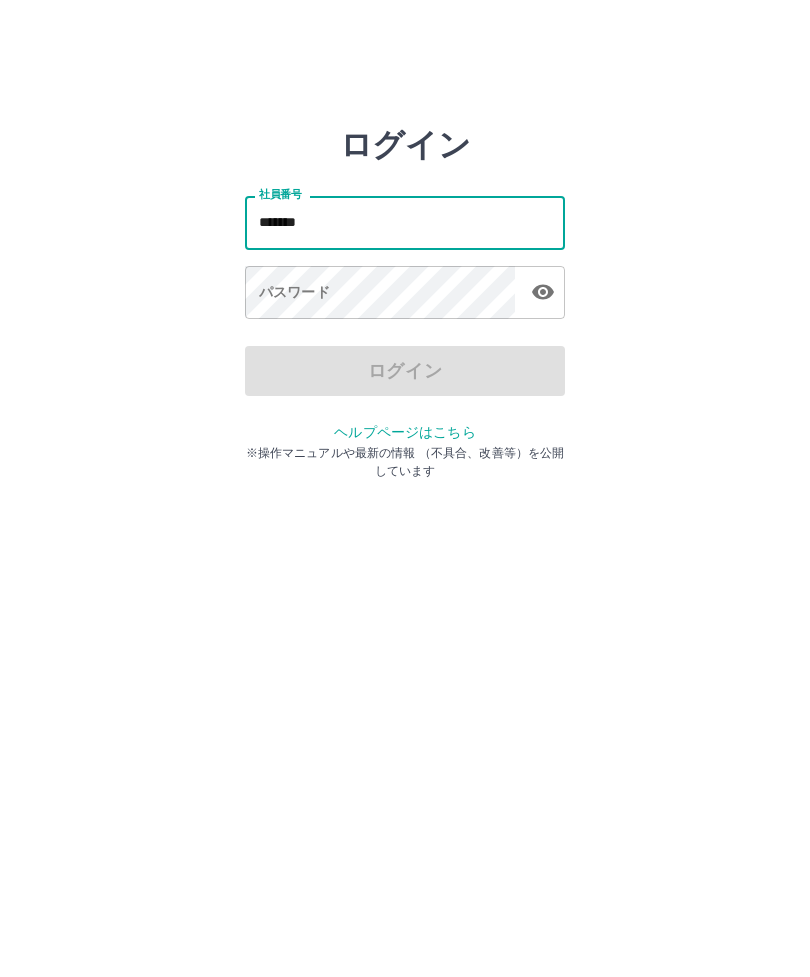 type on "*******" 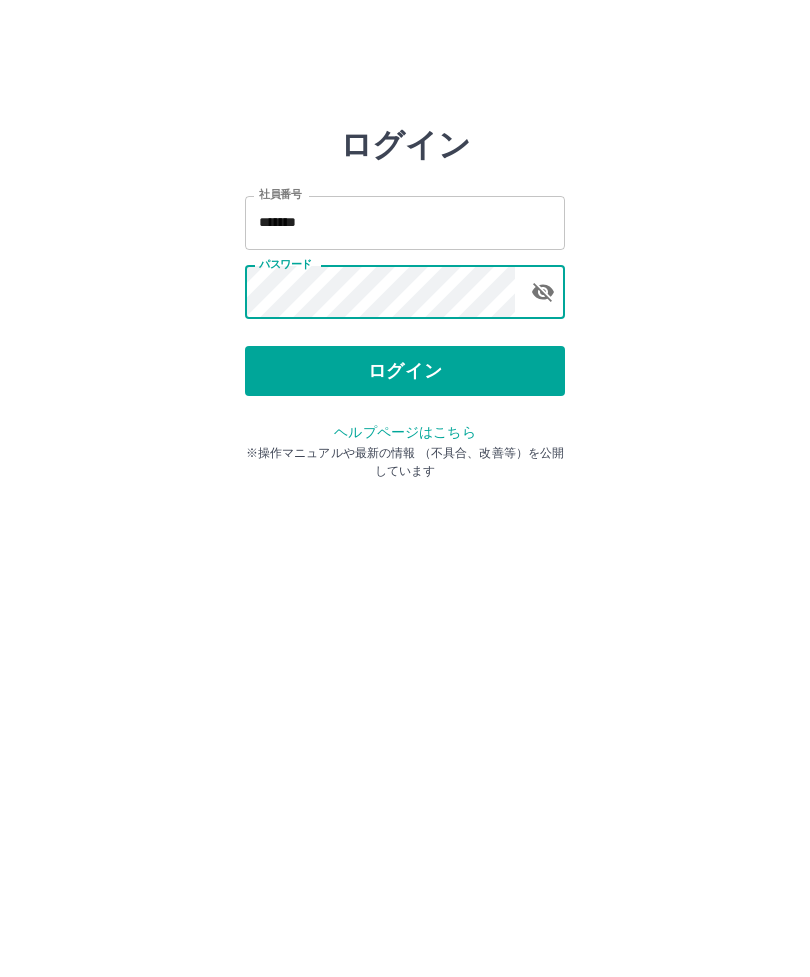 click on "ログイン" at bounding box center (405, 371) 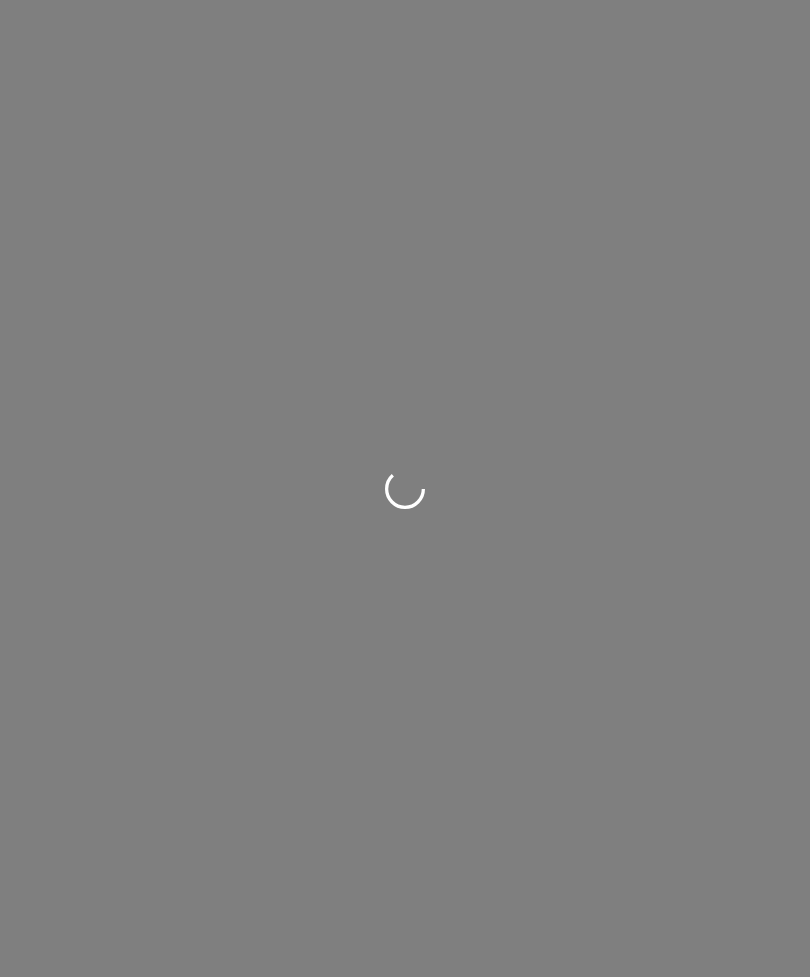 scroll, scrollTop: 0, scrollLeft: 0, axis: both 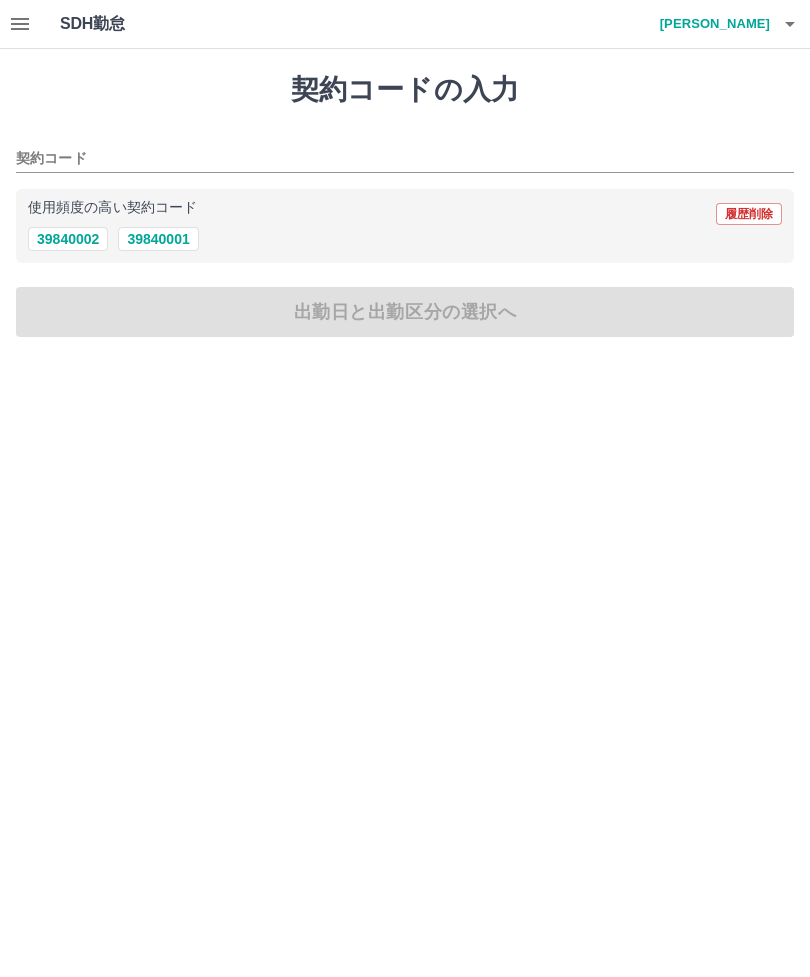 click on "39840002" at bounding box center (68, 239) 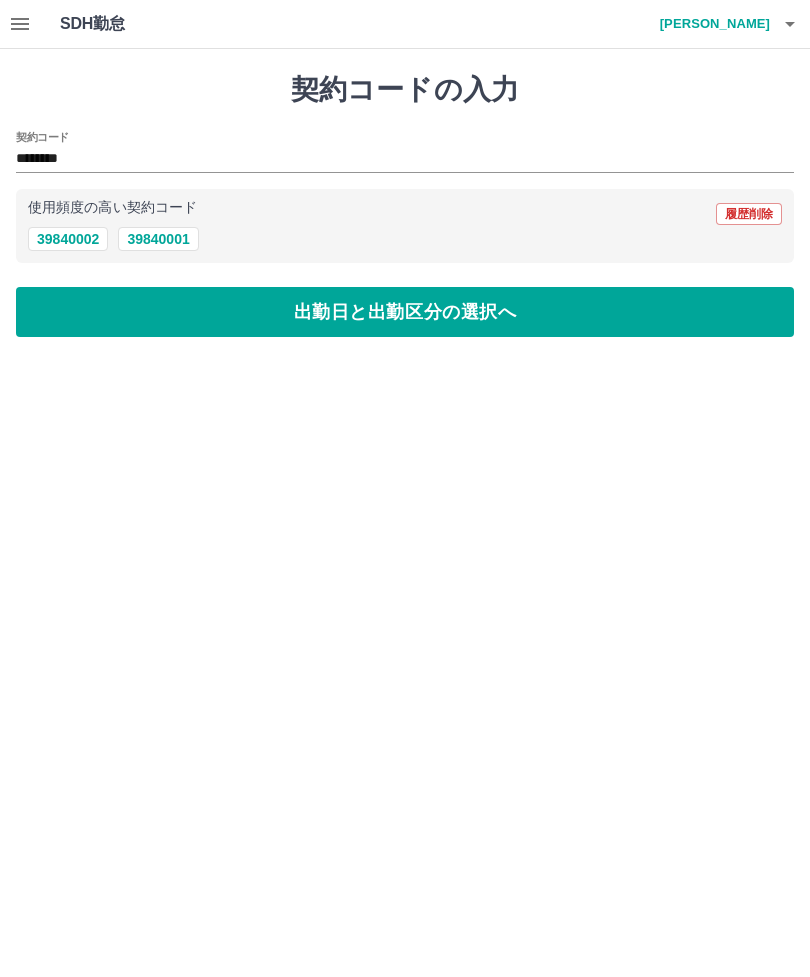 click on "出勤日と出勤区分の選択へ" at bounding box center (405, 312) 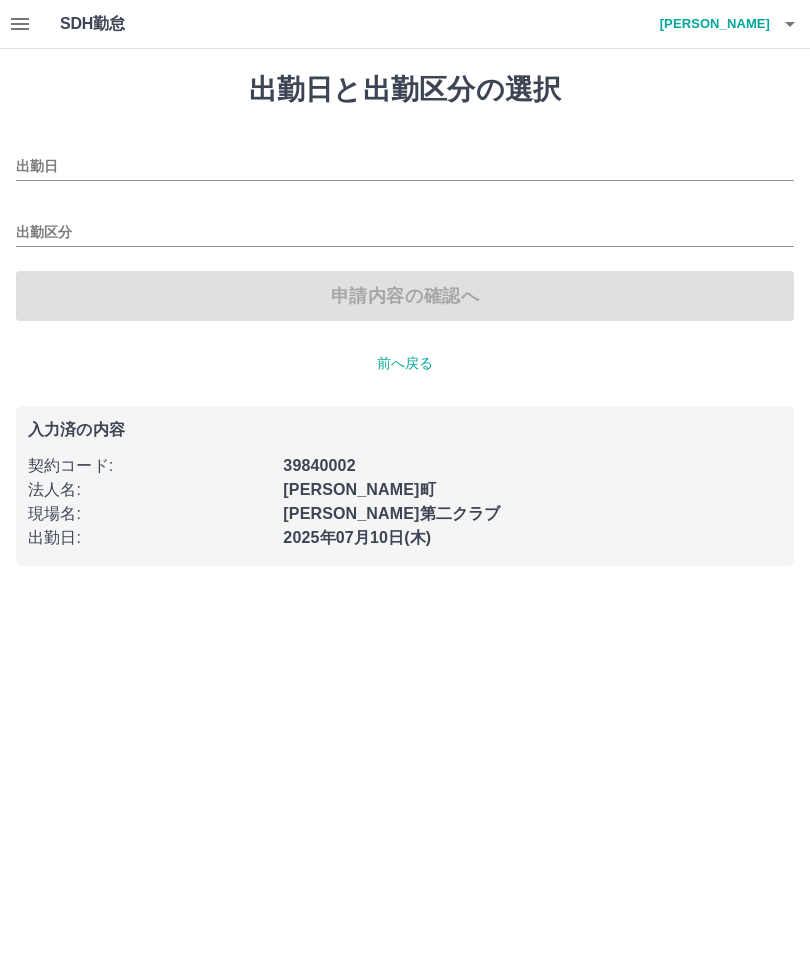 type on "**********" 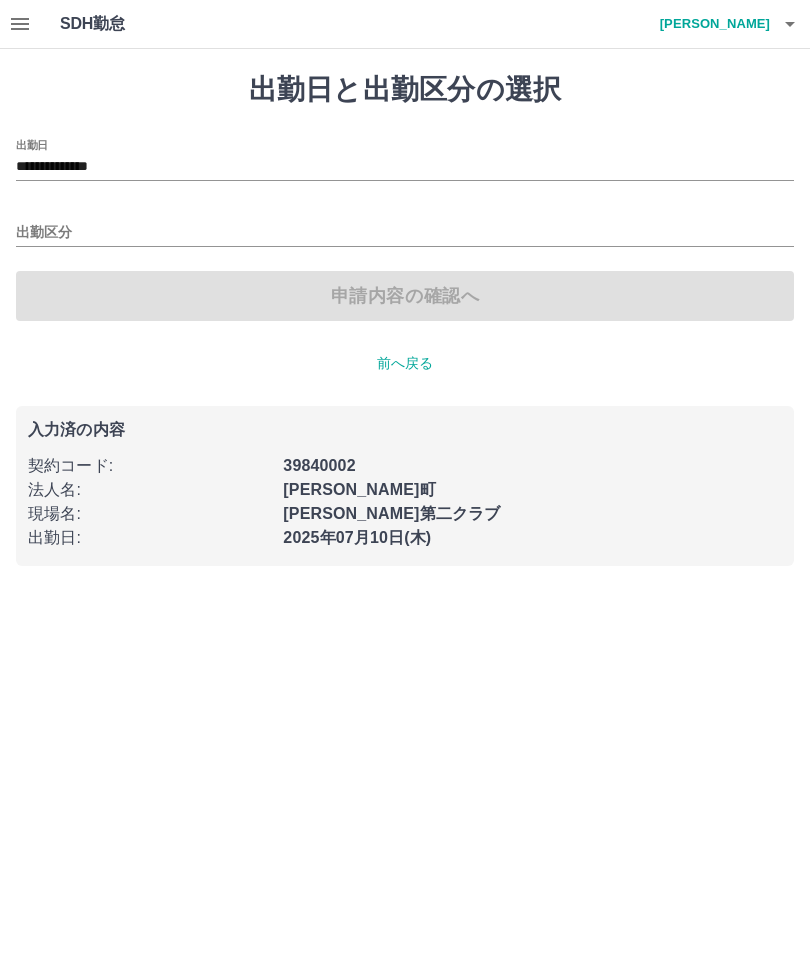 click on "出勤区分" at bounding box center [405, 233] 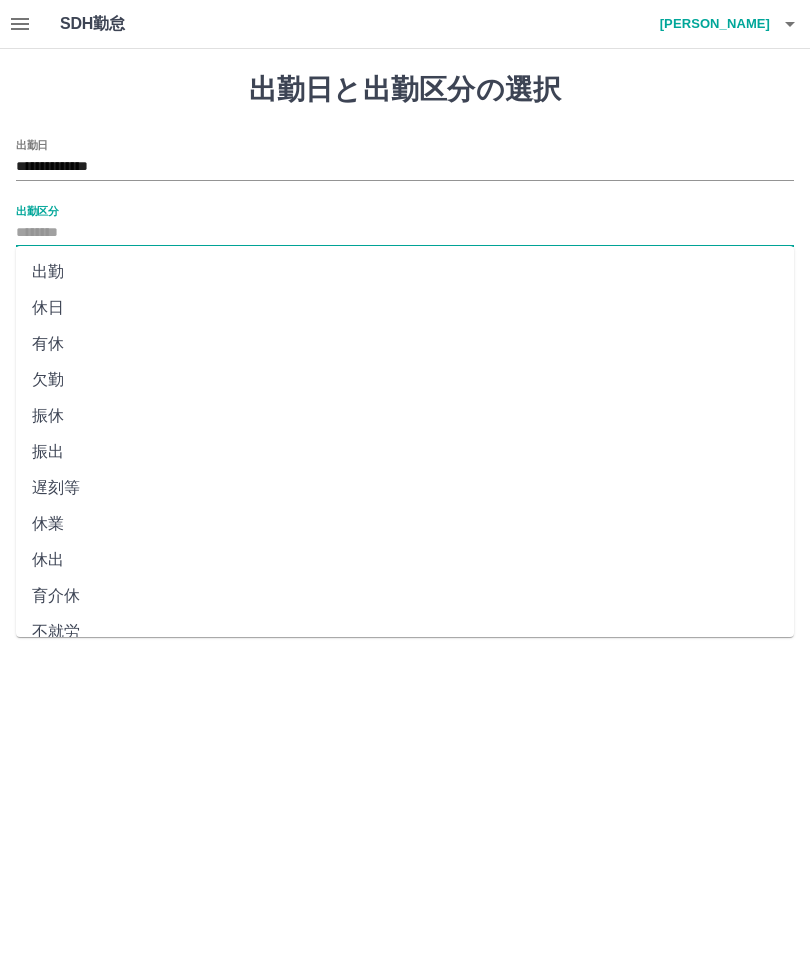 click on "出勤" at bounding box center [405, 272] 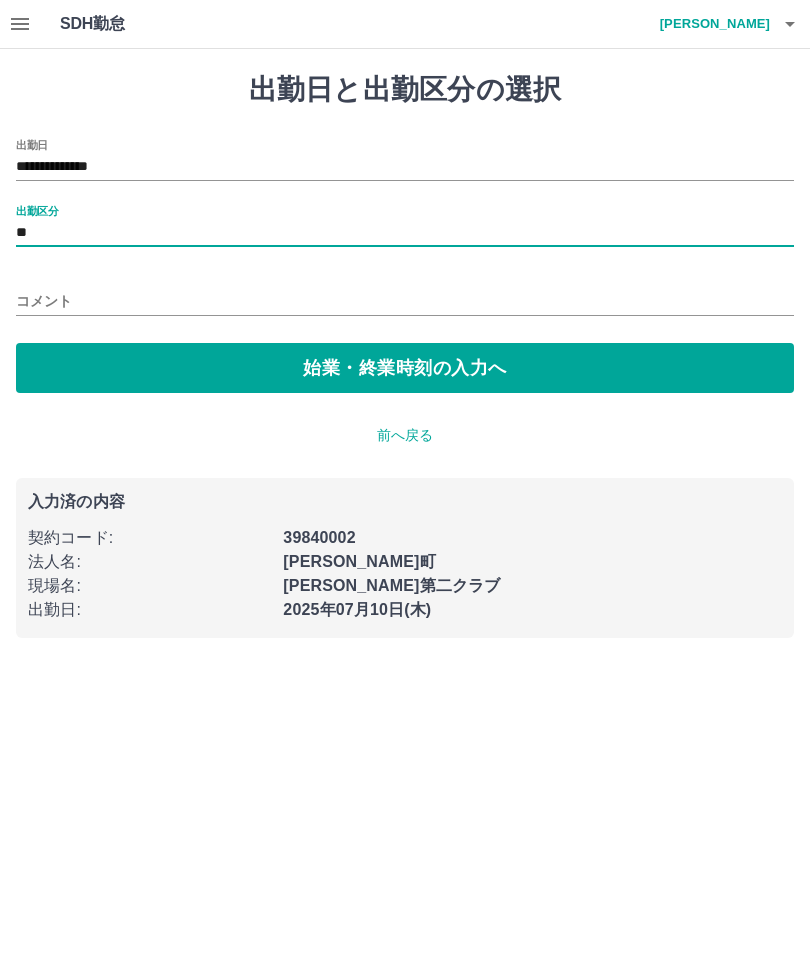 click on "始業・終業時刻の入力へ" at bounding box center [405, 368] 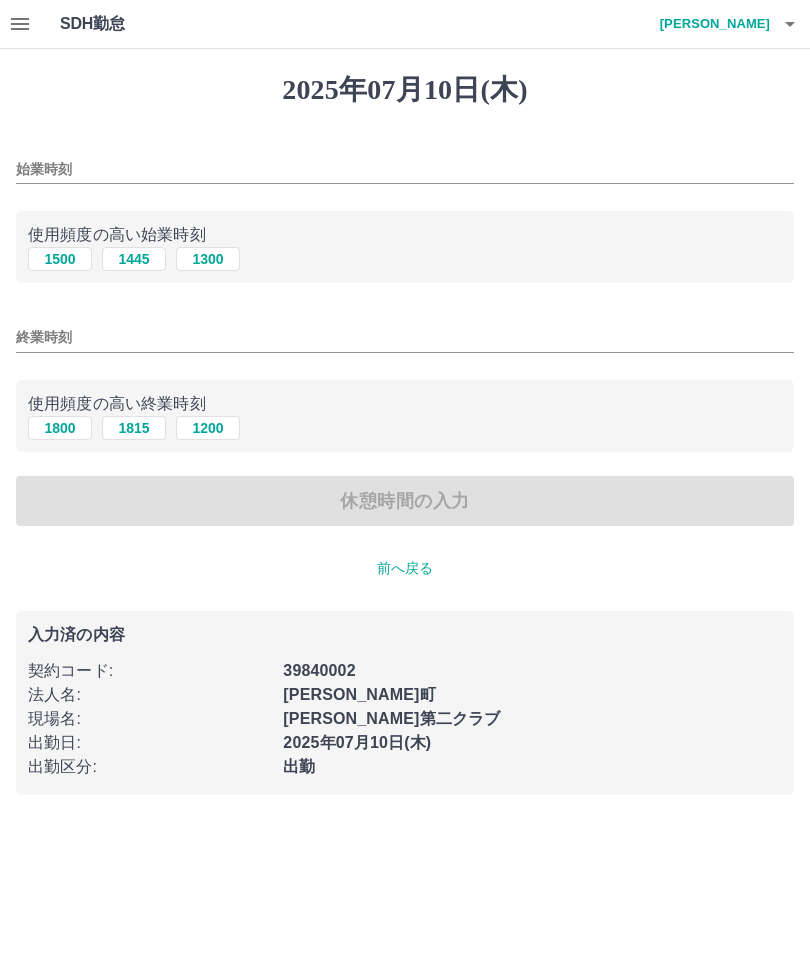 click on "1500" at bounding box center [60, 259] 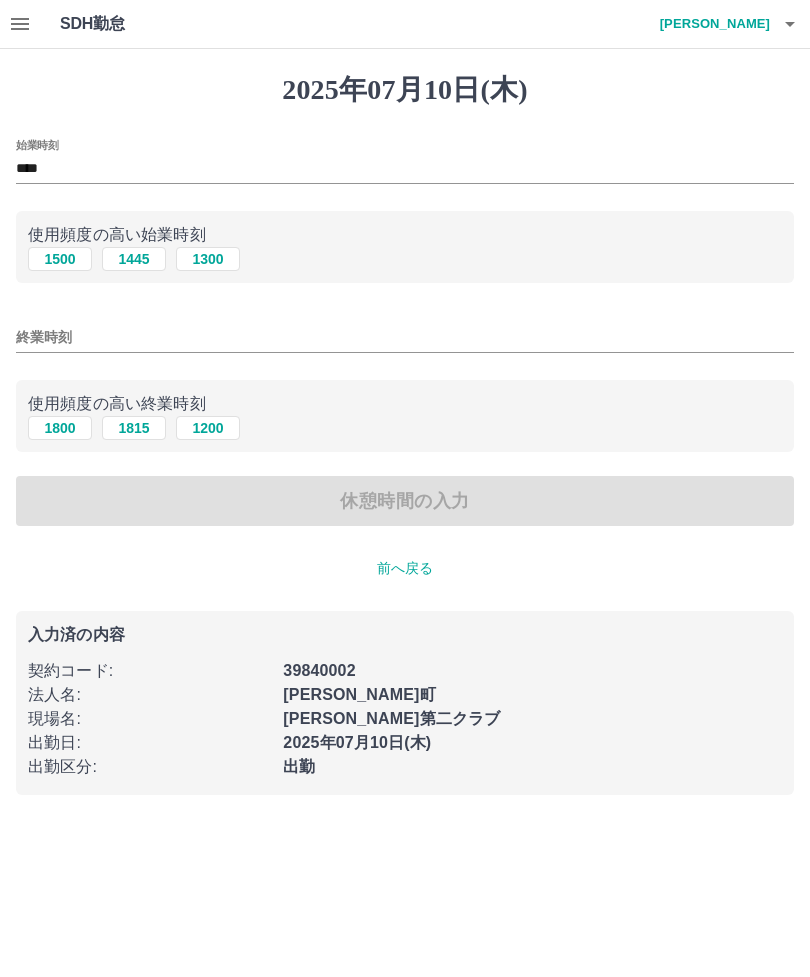 click on "終業時刻" at bounding box center (405, 337) 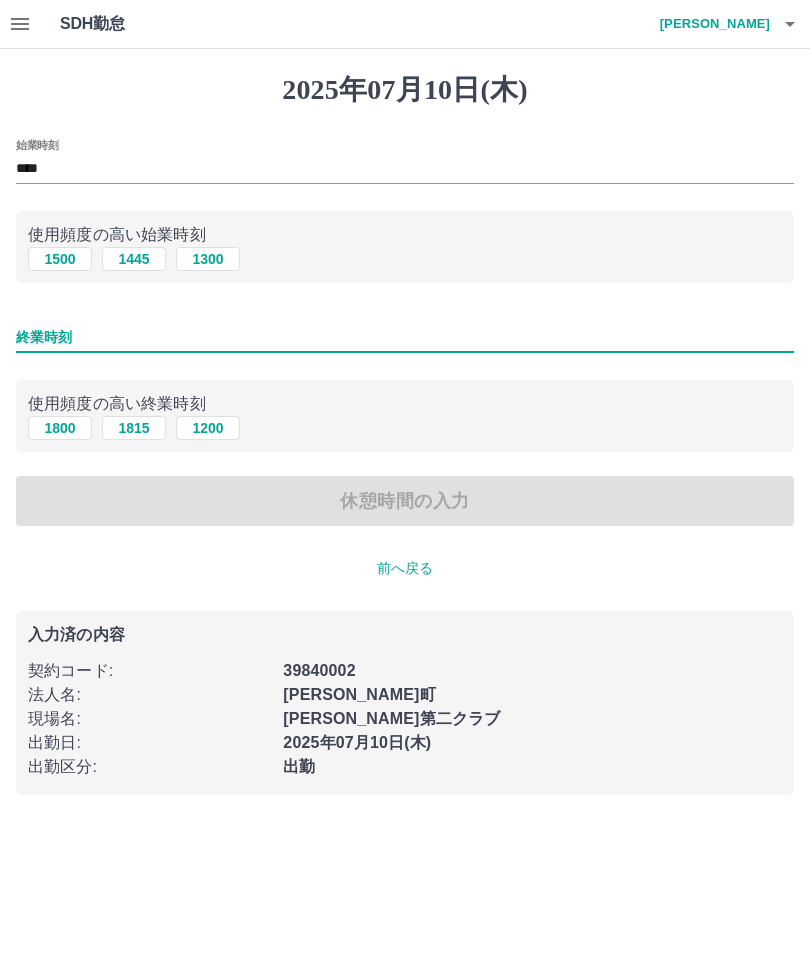 click on "1800" at bounding box center (60, 428) 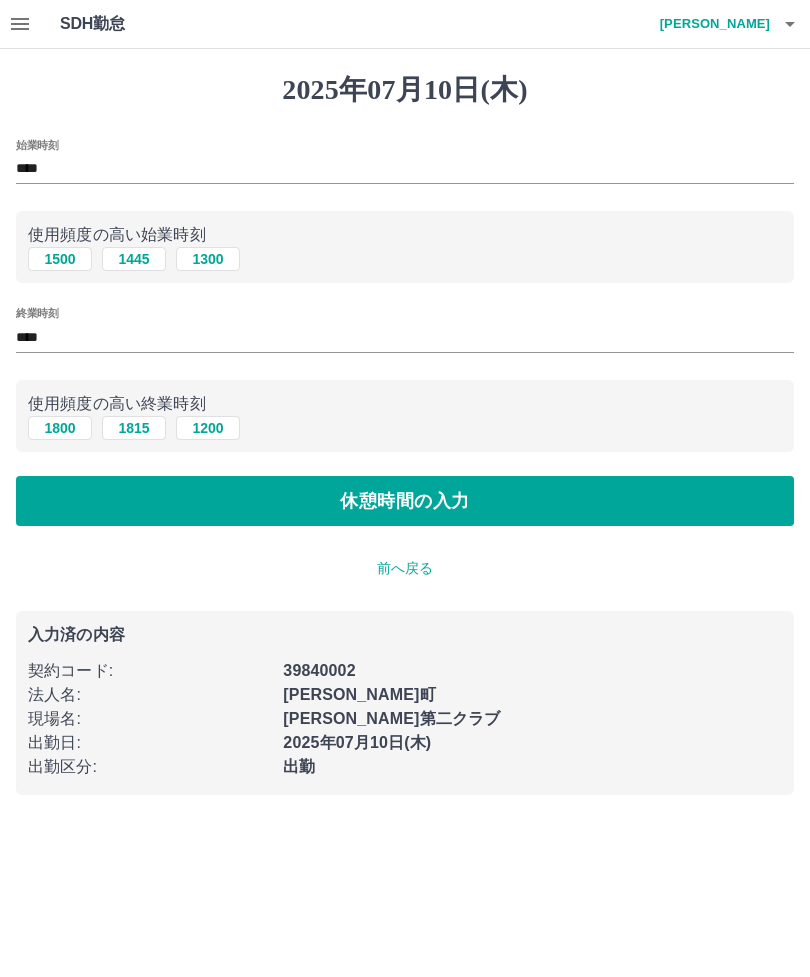 click on "休憩時間の入力" at bounding box center [405, 501] 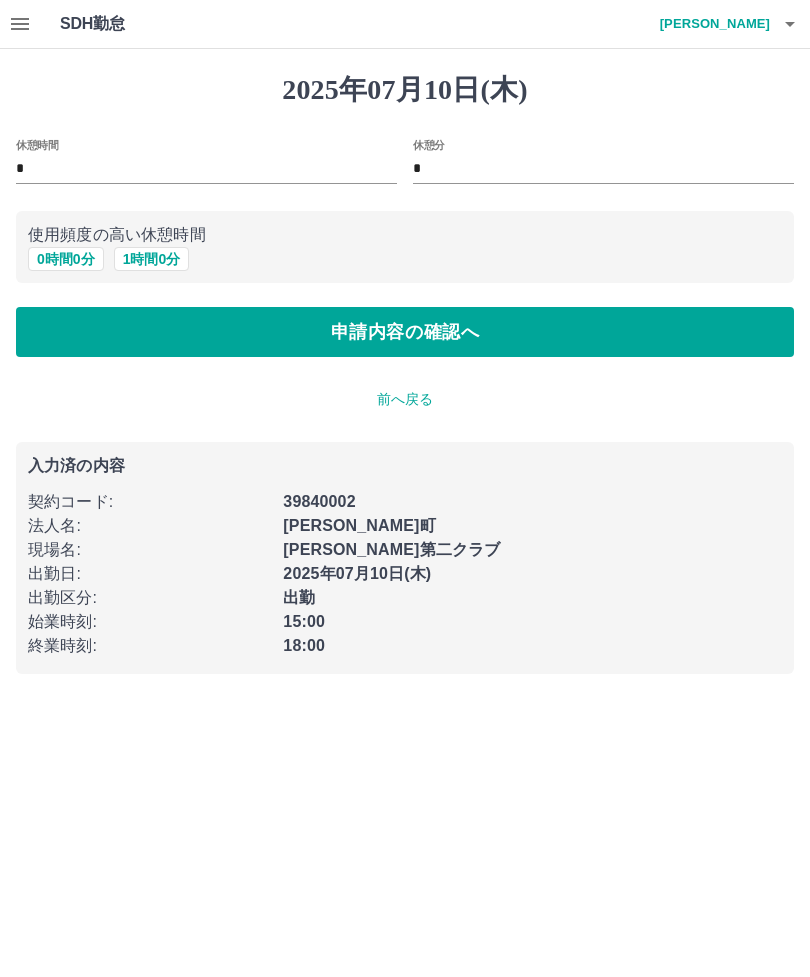 click on "申請内容の確認へ" at bounding box center [405, 332] 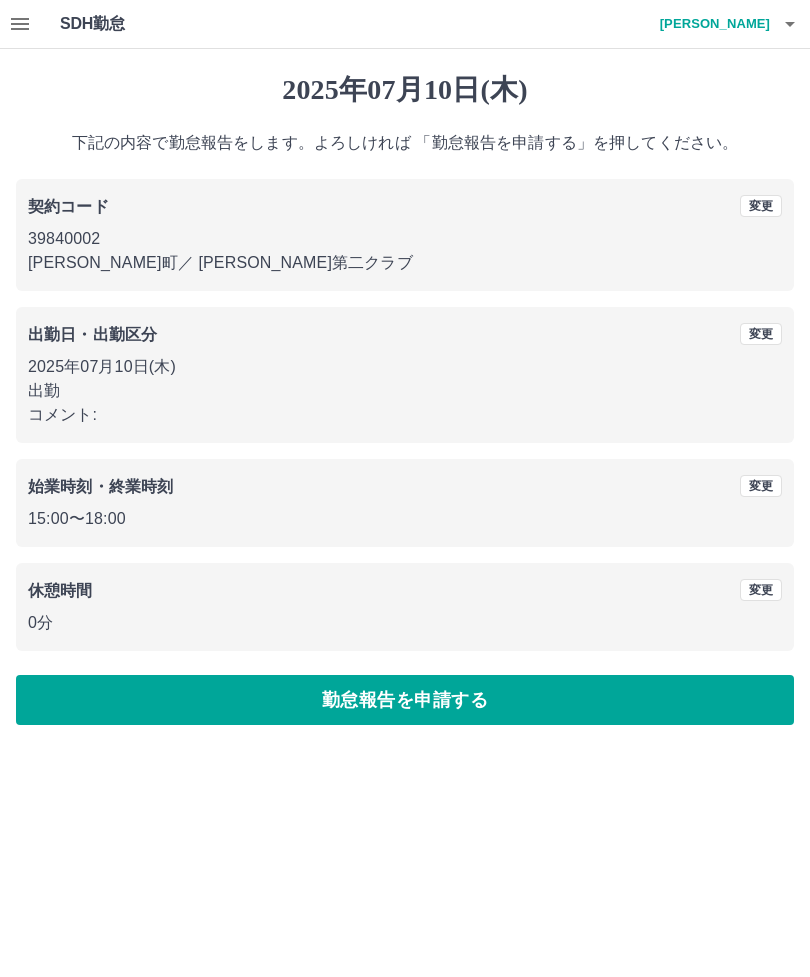 click on "勤怠報告を申請する" at bounding box center (405, 700) 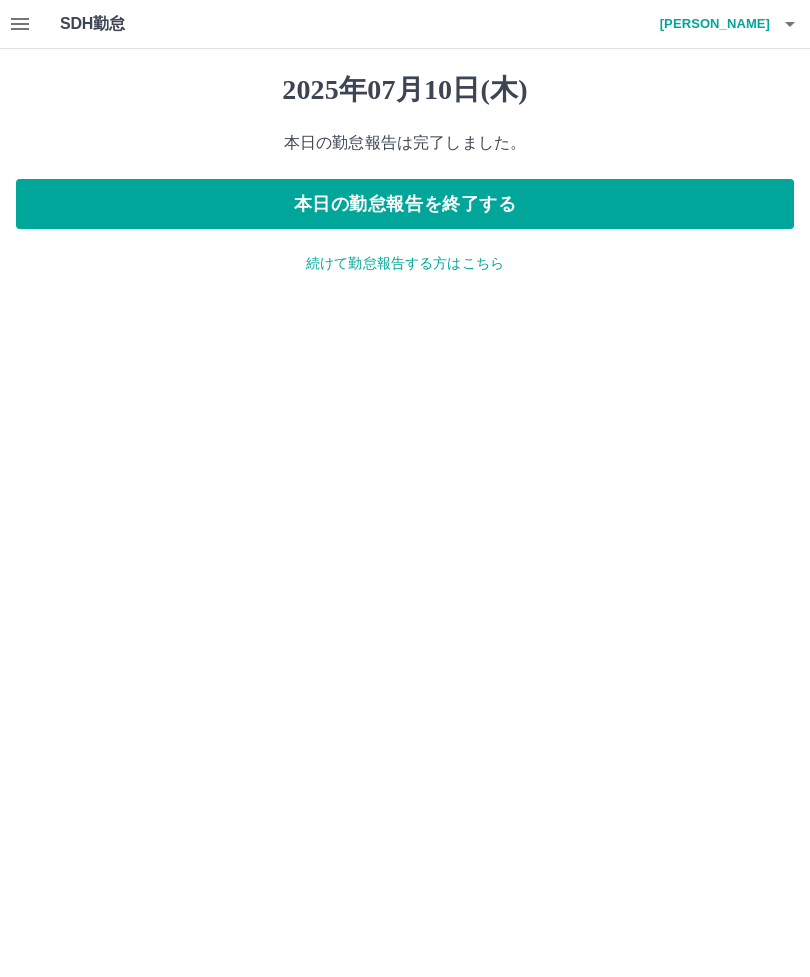 click on "本日の勤怠報告を終了する" at bounding box center (405, 204) 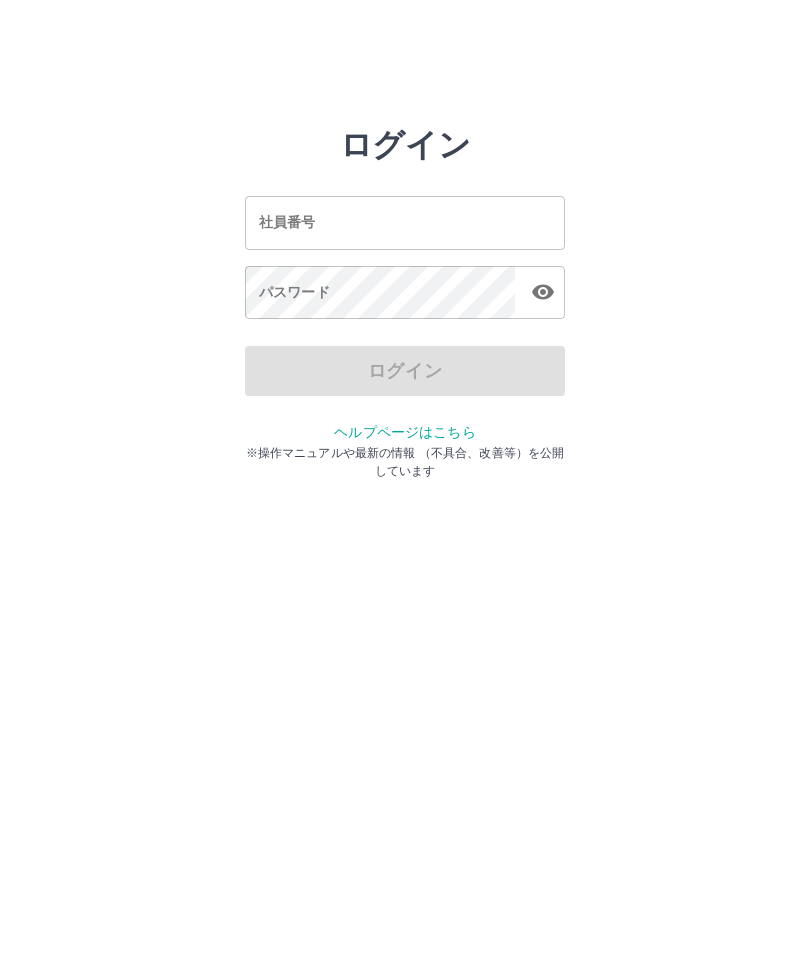 scroll, scrollTop: 0, scrollLeft: 0, axis: both 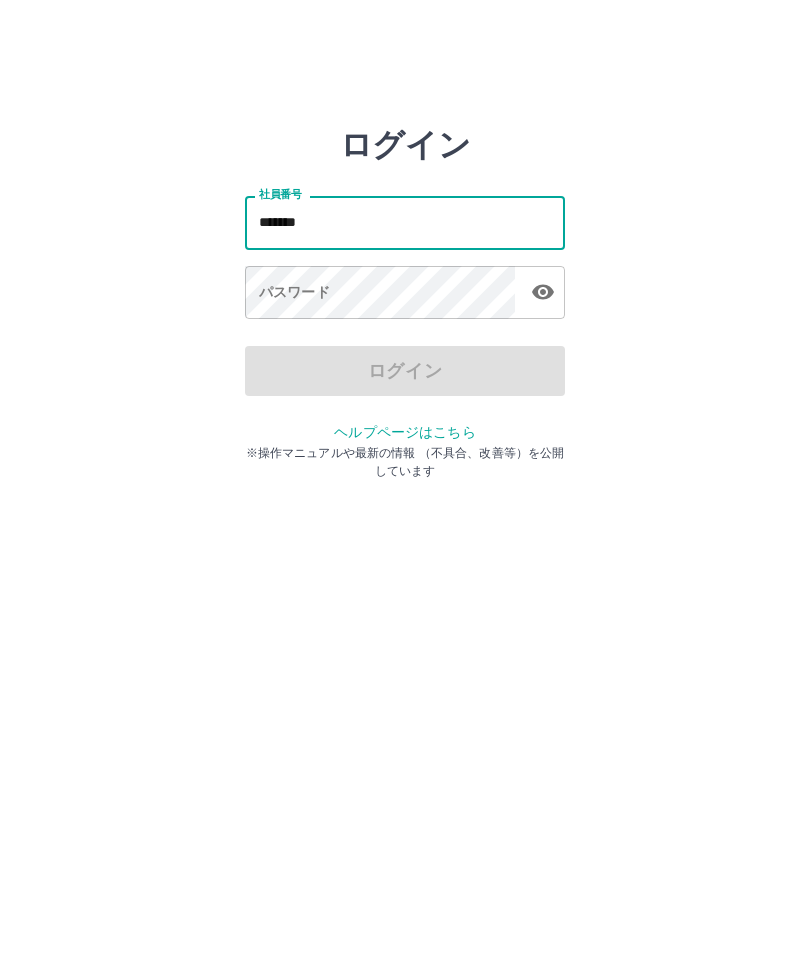 click on "パスワード パスワード" at bounding box center [405, 294] 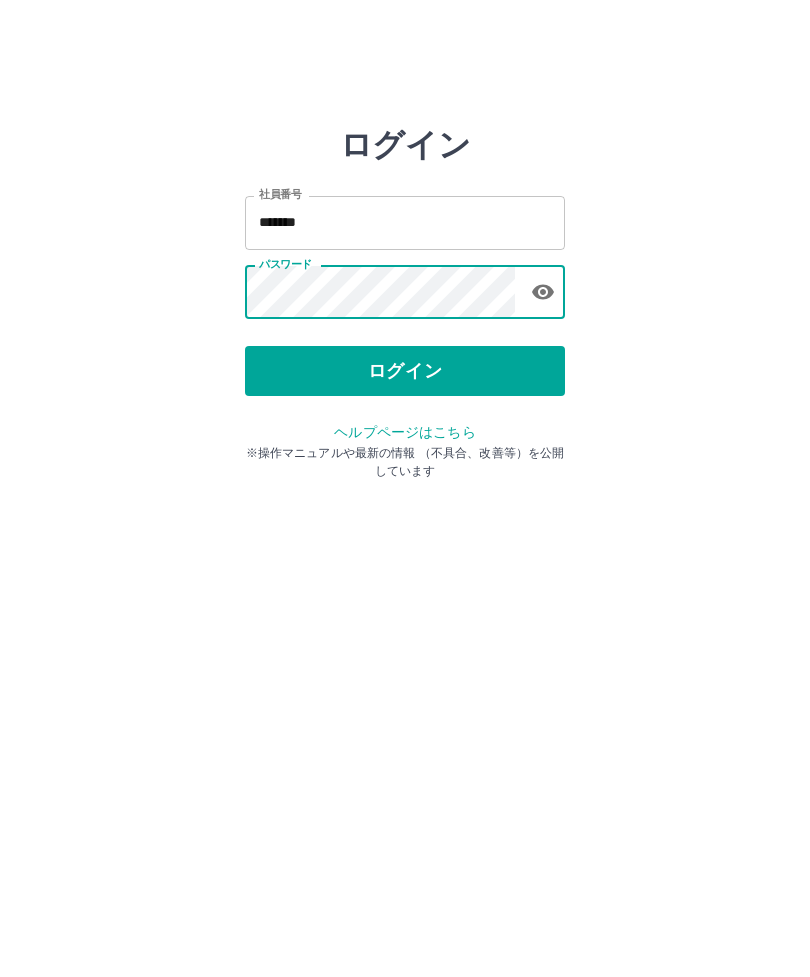 click on "ログイン" at bounding box center (405, 371) 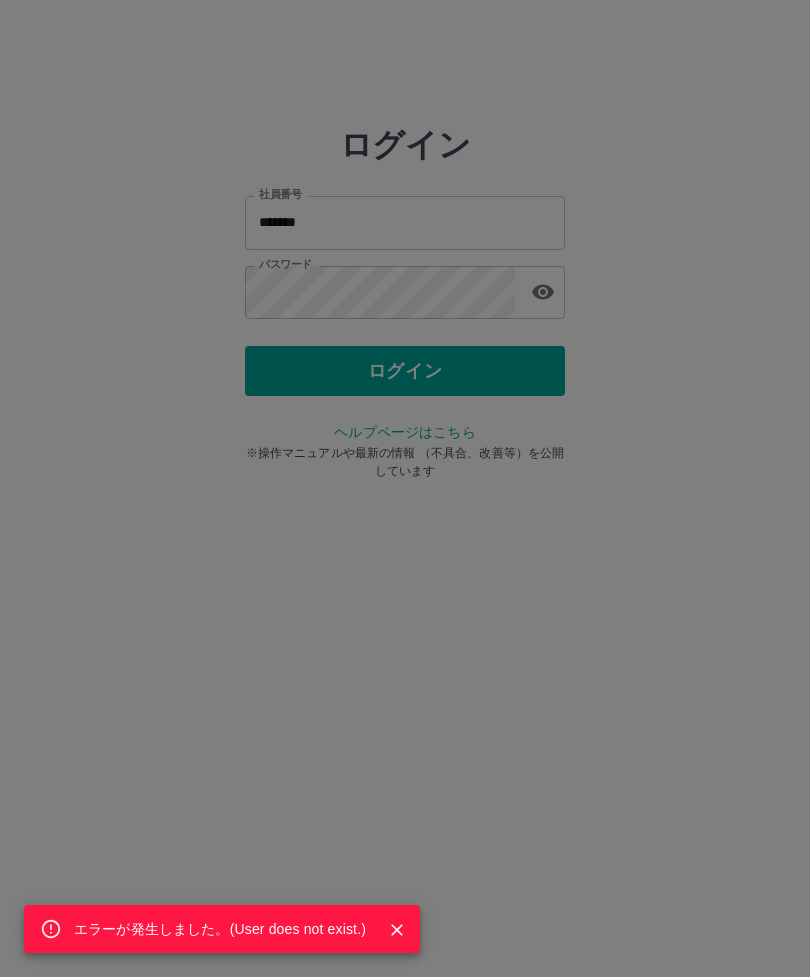 click on "エラーが発生しました。( User does not exist. )" at bounding box center (405, 488) 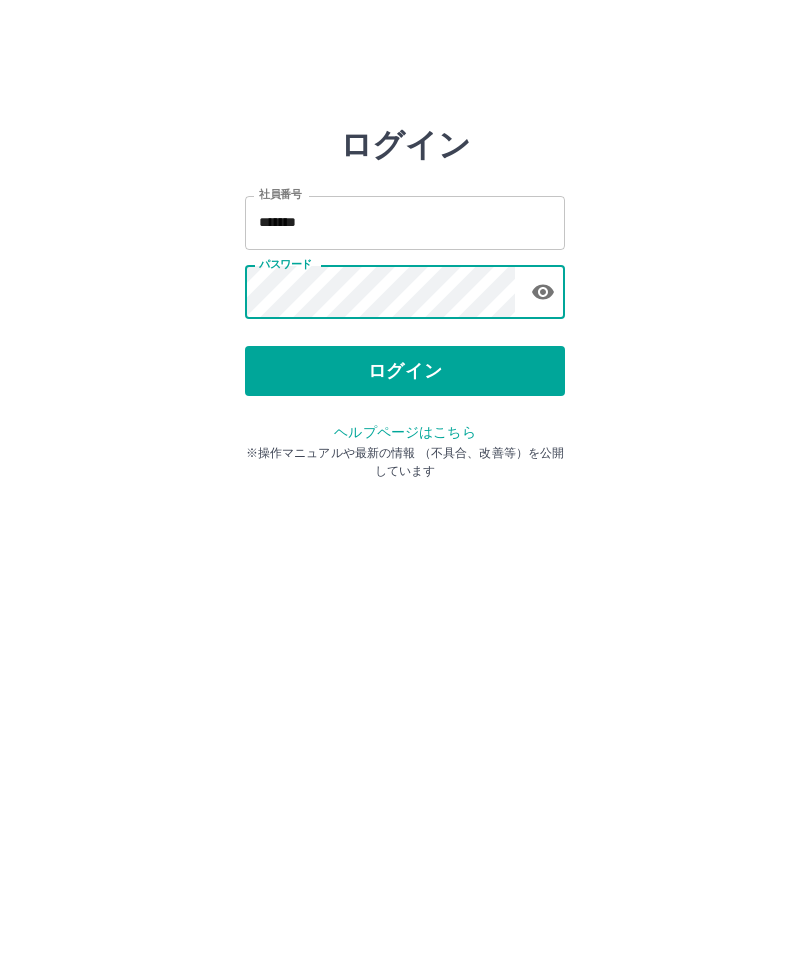 click 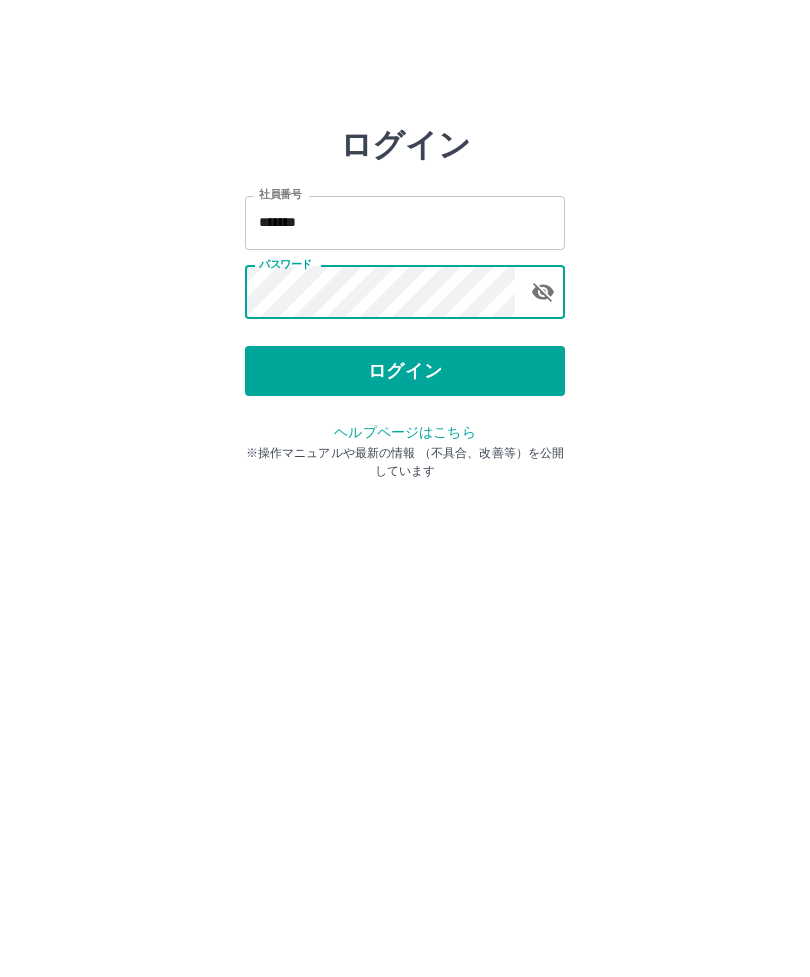 click on "ログイン" at bounding box center [405, 371] 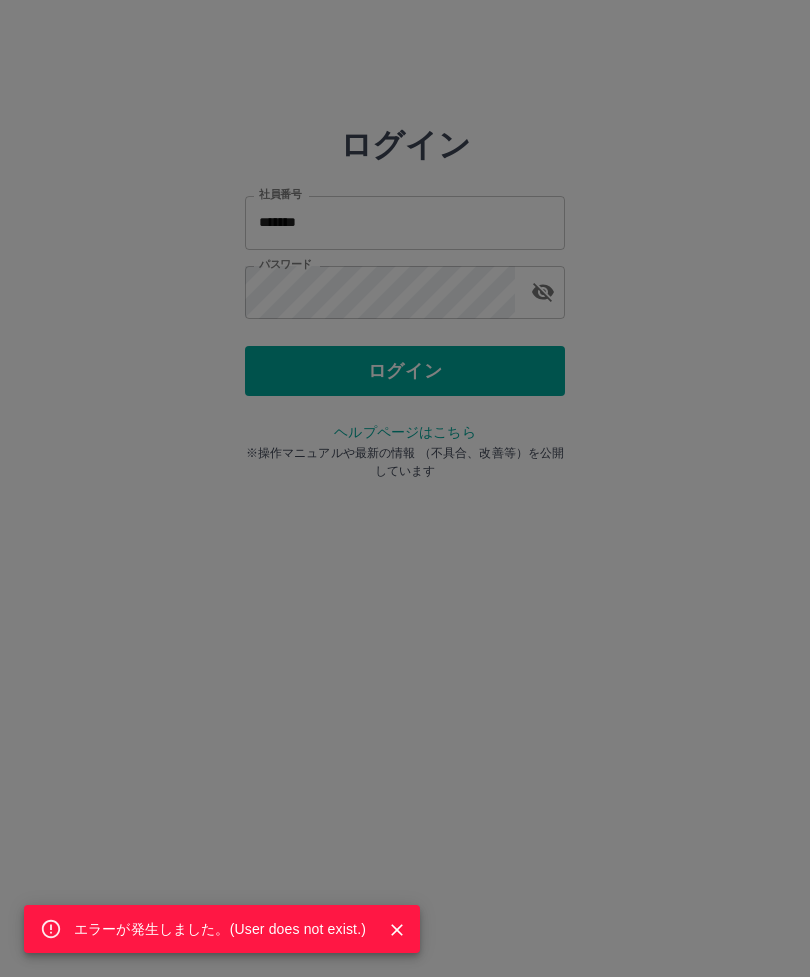 click on "エラーが発生しました。( User does not exist. )" at bounding box center (405, 488) 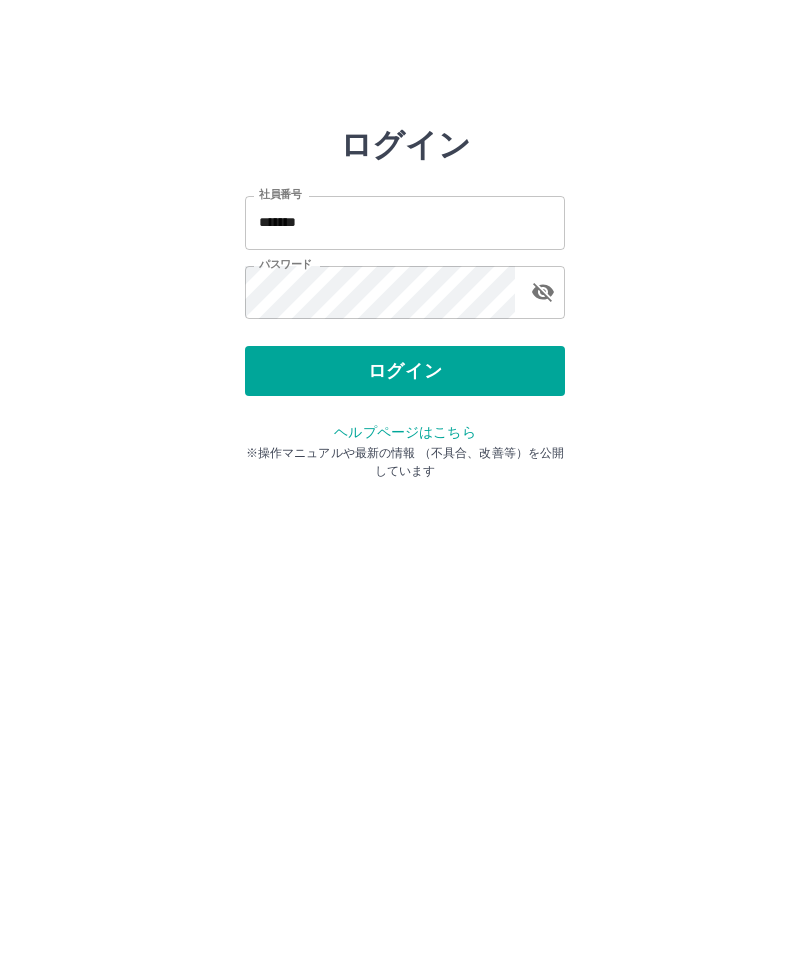 click on "*******" at bounding box center (405, 222) 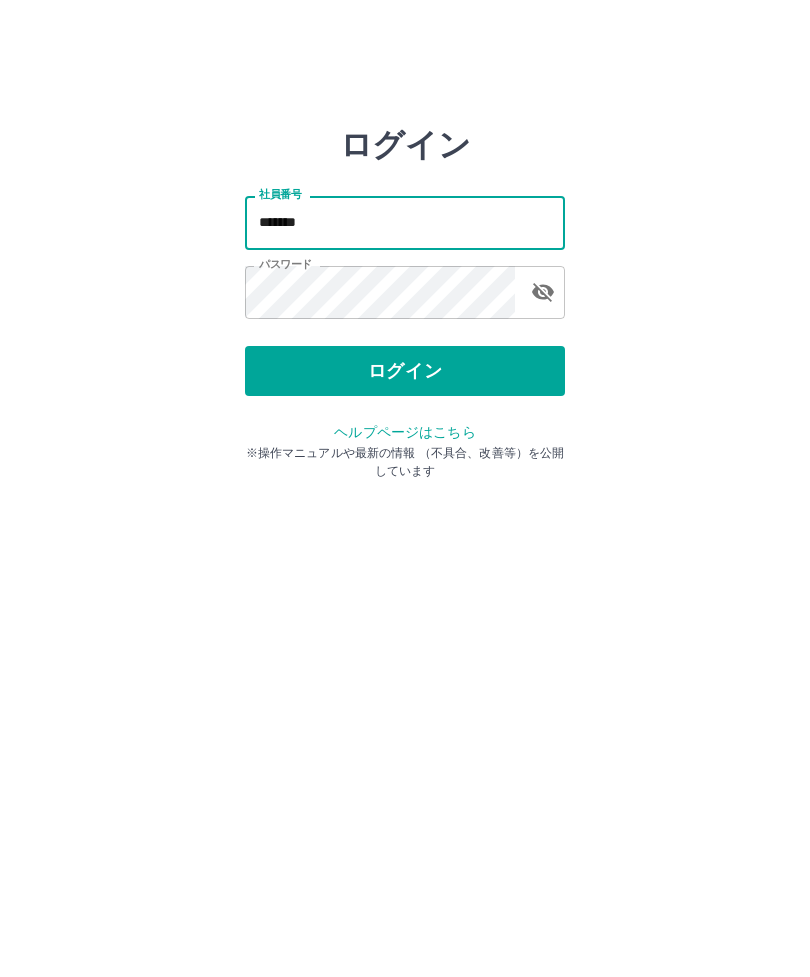 click on "*******" at bounding box center [405, 222] 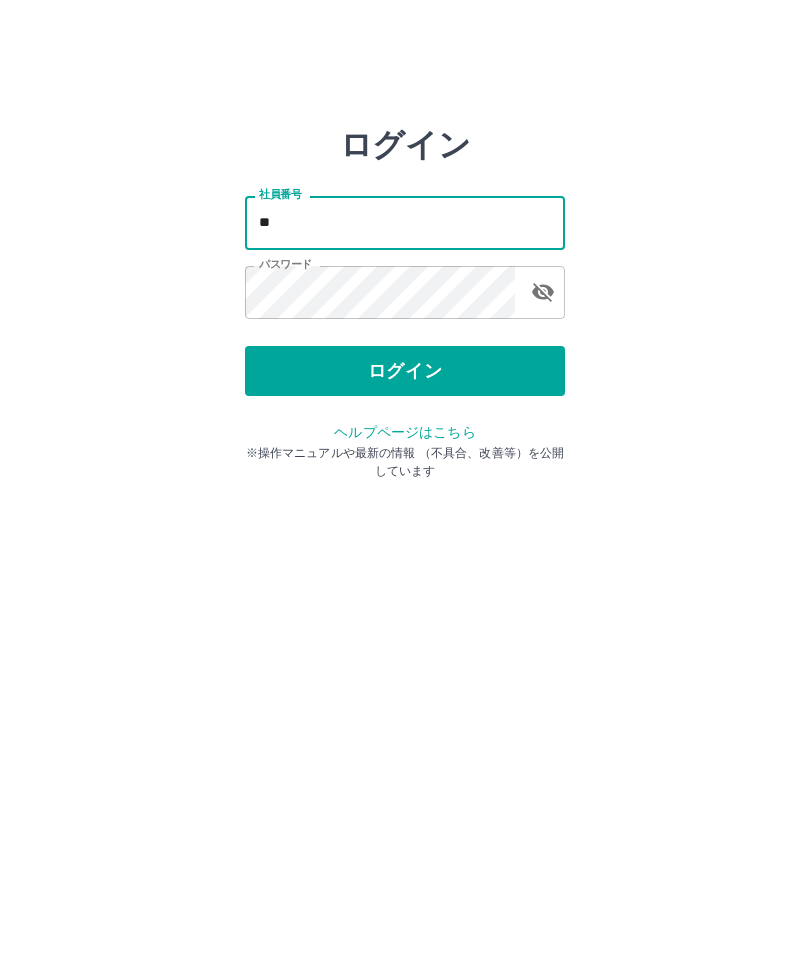 type on "*" 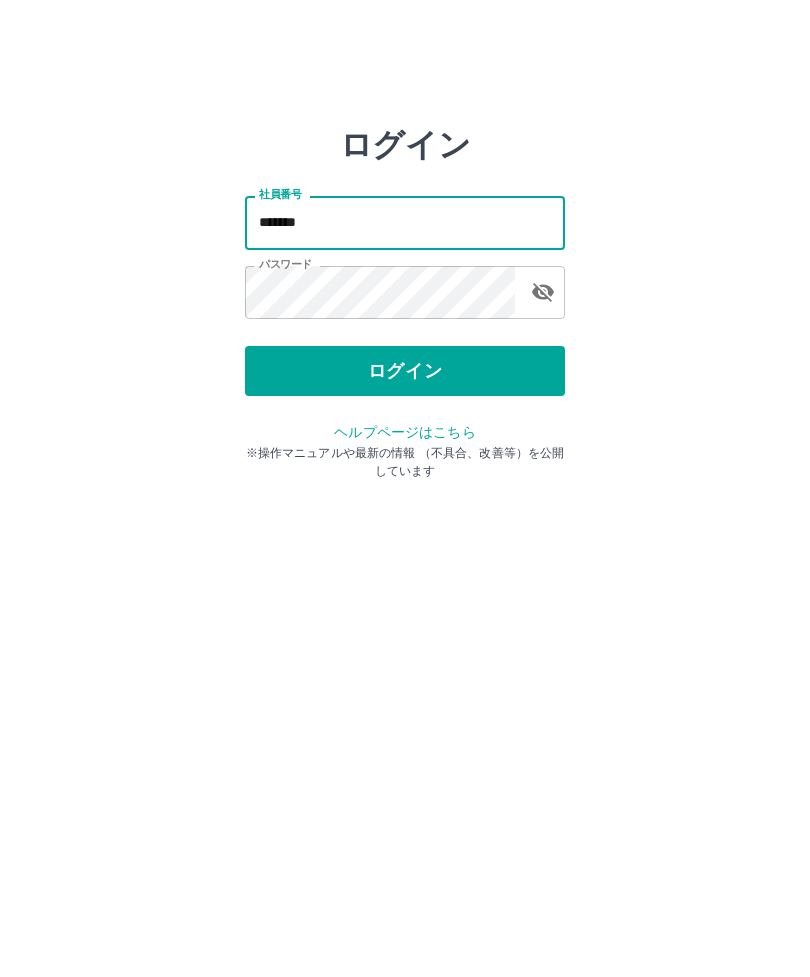 type on "*******" 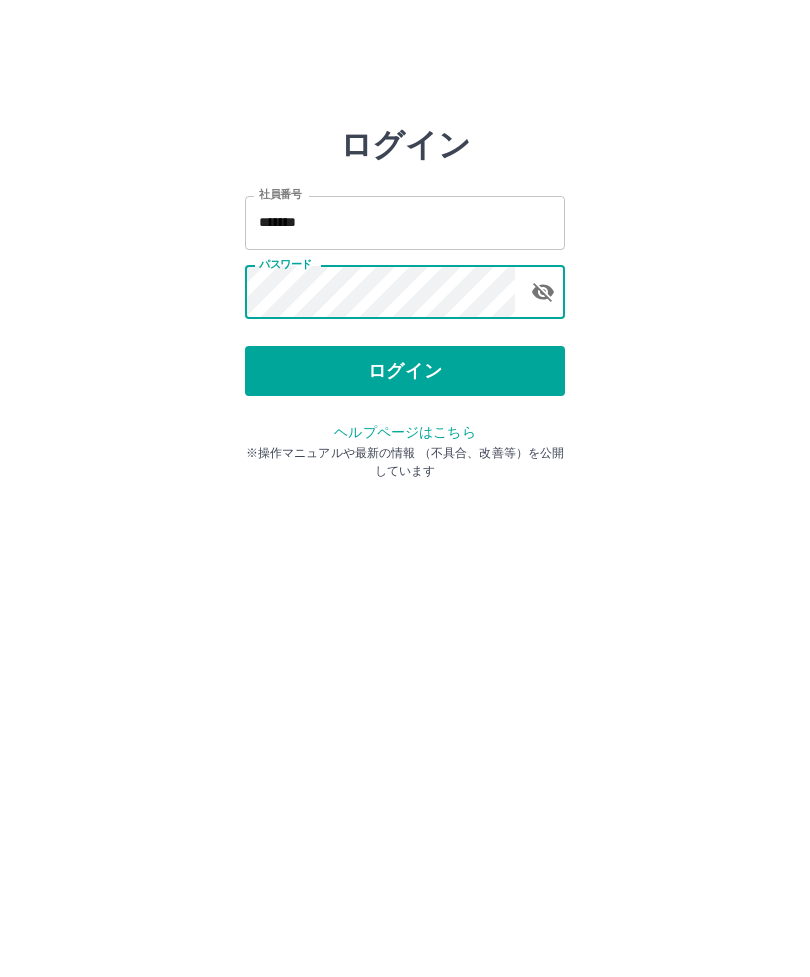 click on "ログイン" at bounding box center [405, 371] 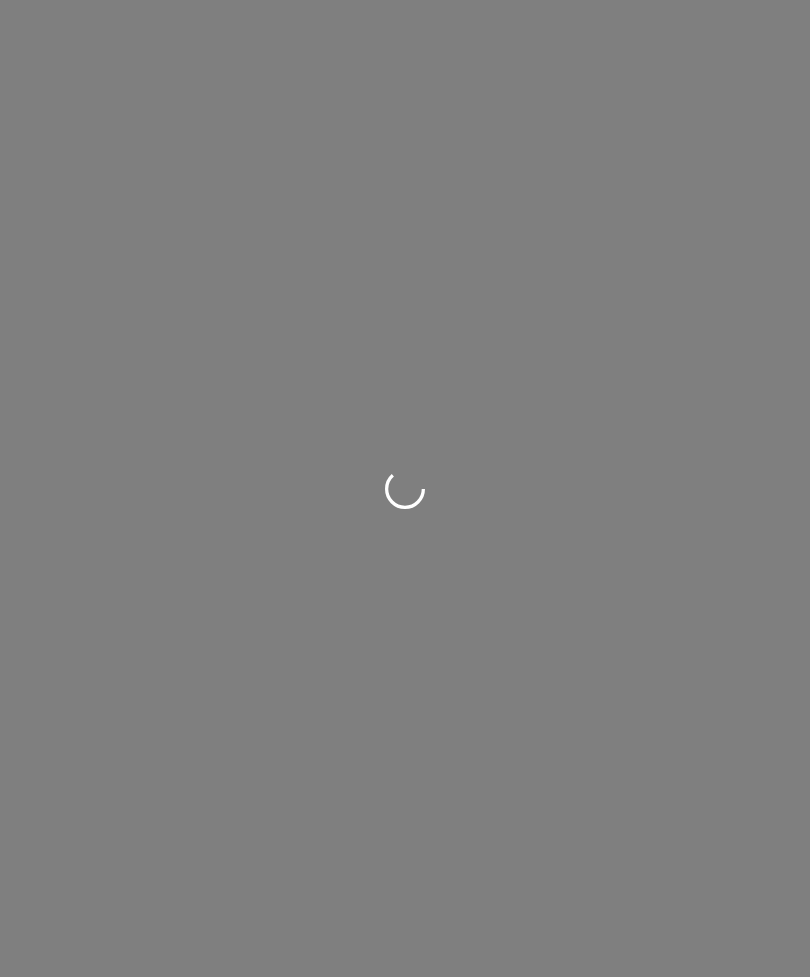 scroll, scrollTop: 0, scrollLeft: 0, axis: both 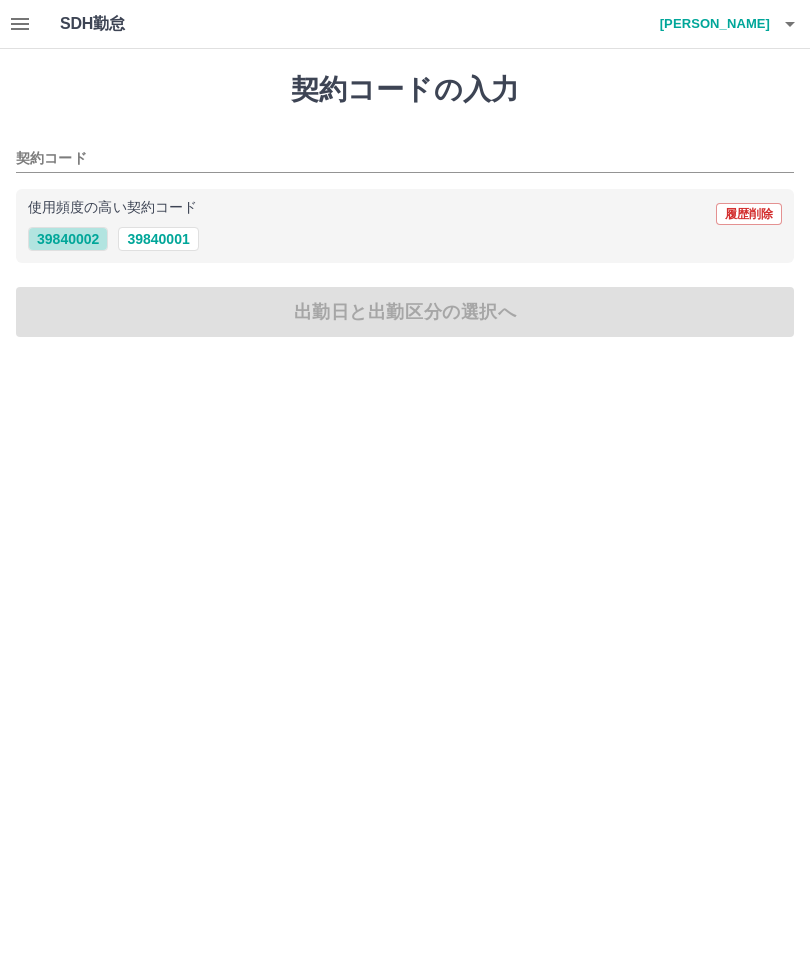 click on "39840002" at bounding box center [68, 239] 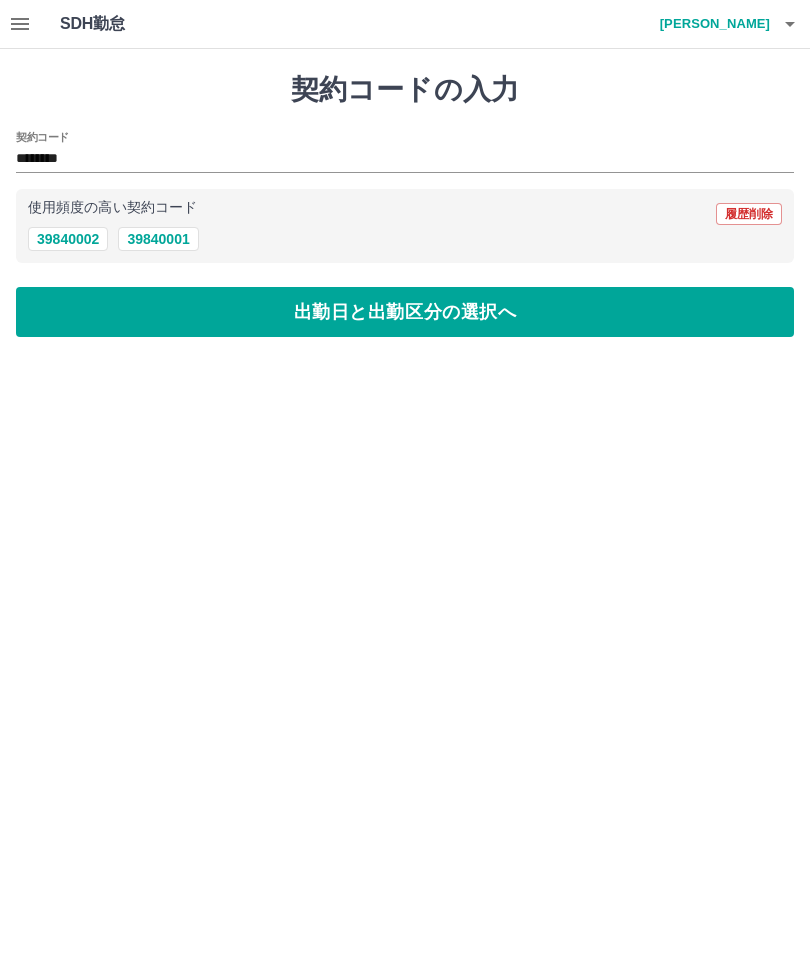 click on "出勤日と出勤区分の選択へ" at bounding box center (405, 312) 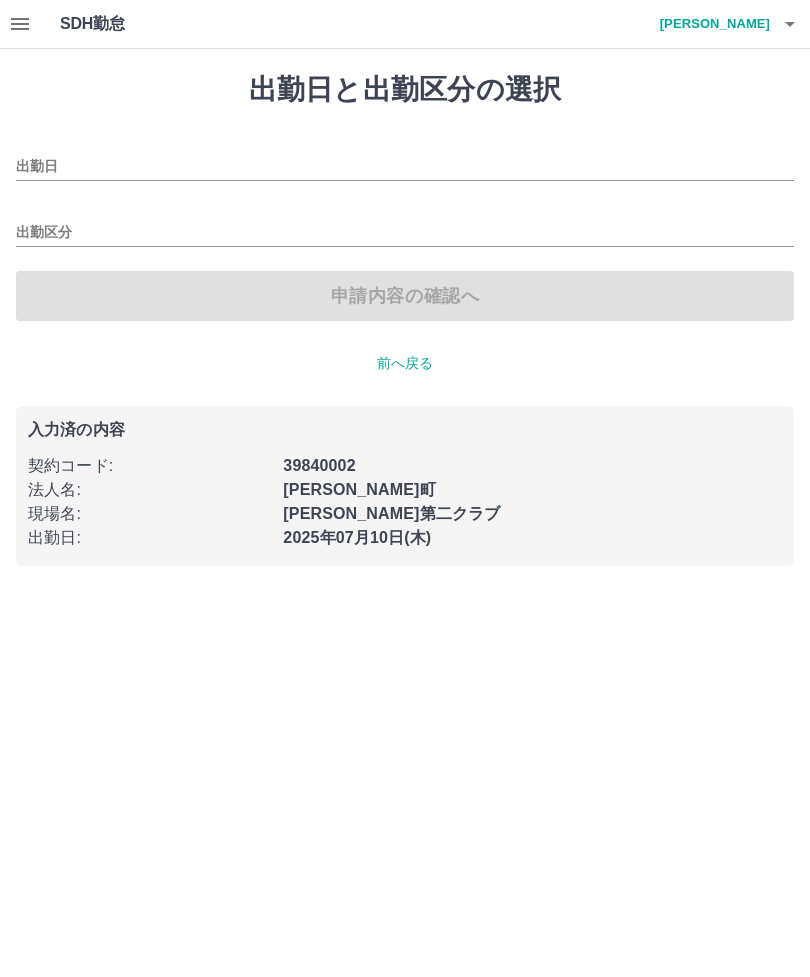 type on "**********" 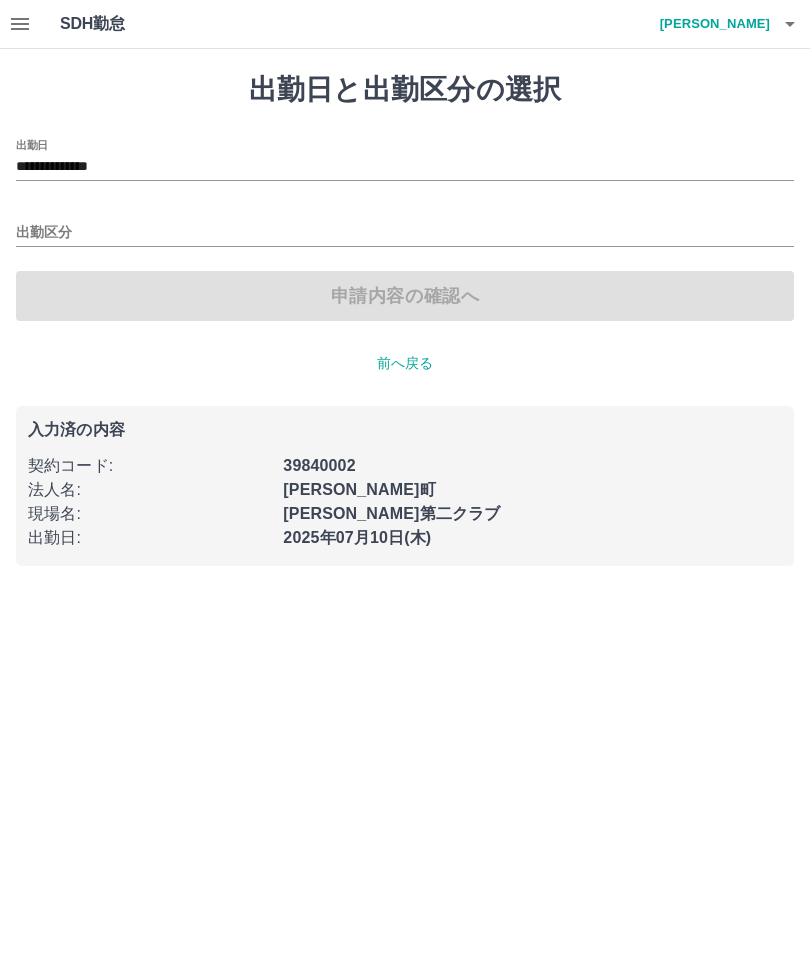 click on "出勤区分" at bounding box center [405, 233] 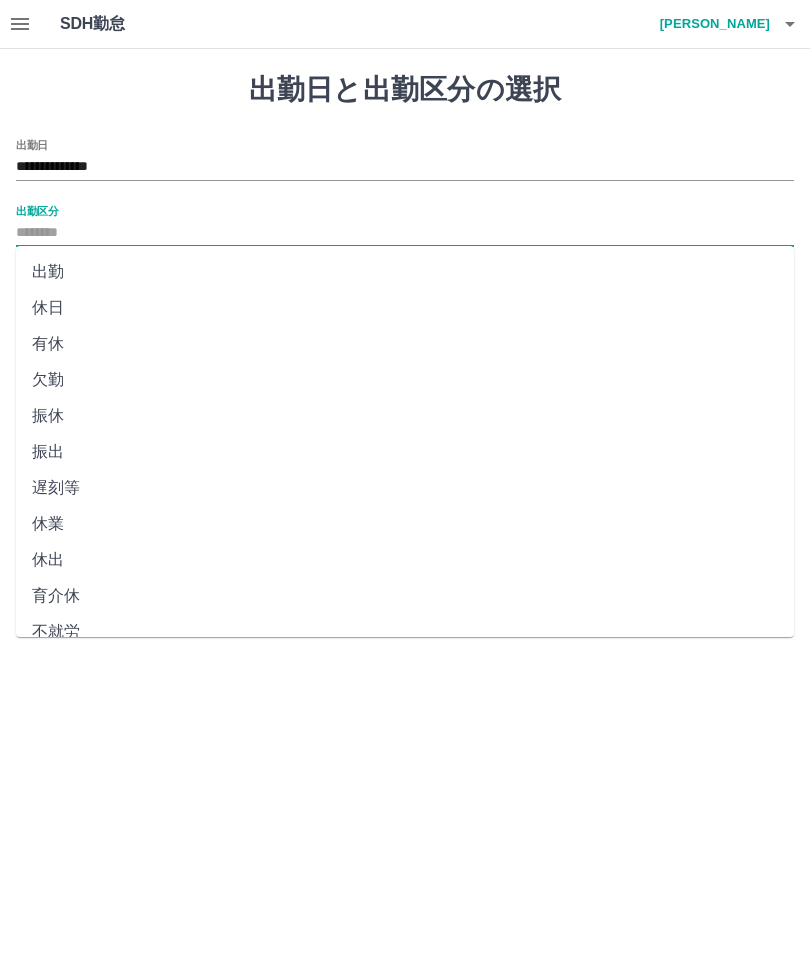 click on "出勤" at bounding box center (405, 272) 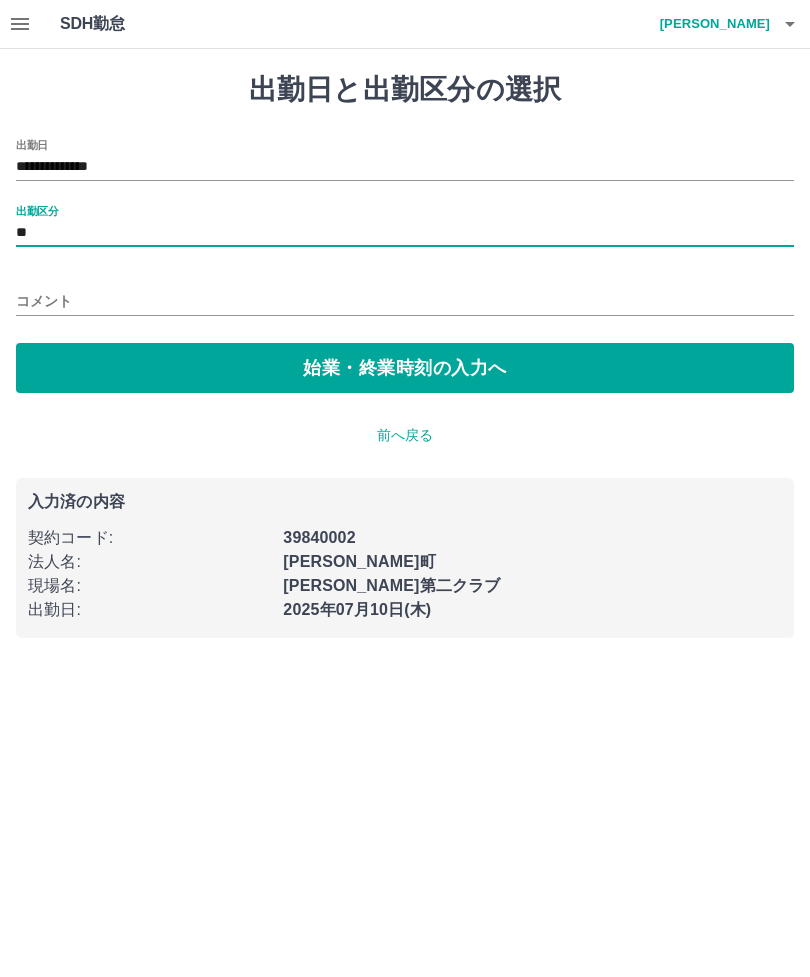 click on "コメント" at bounding box center [405, 301] 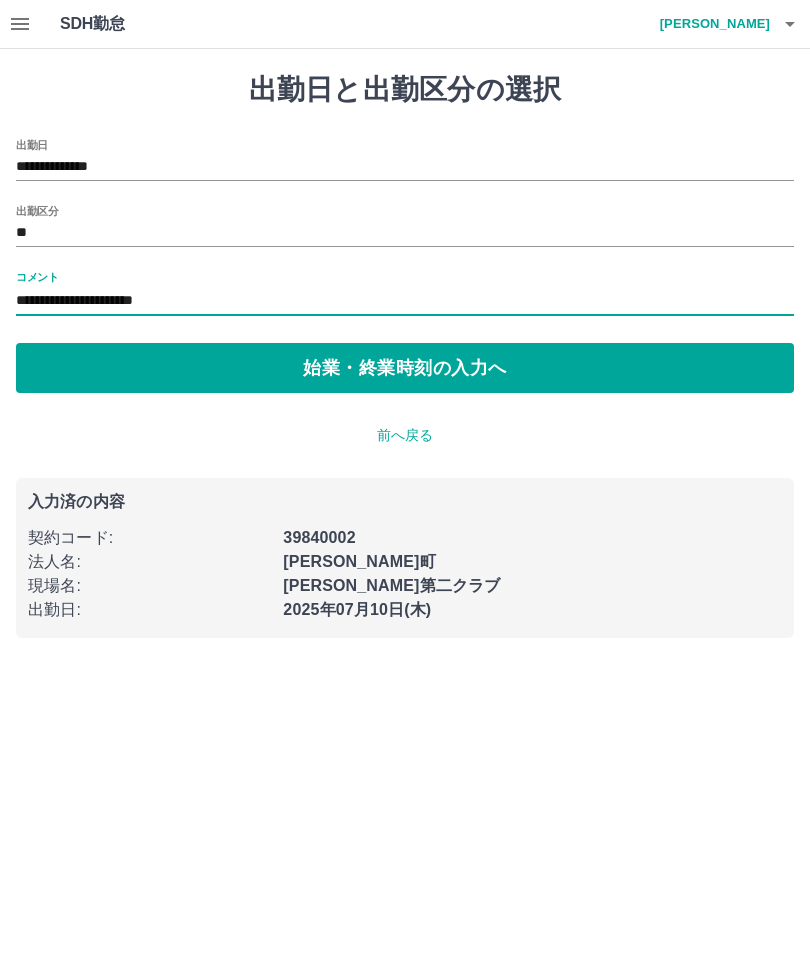 type on "**********" 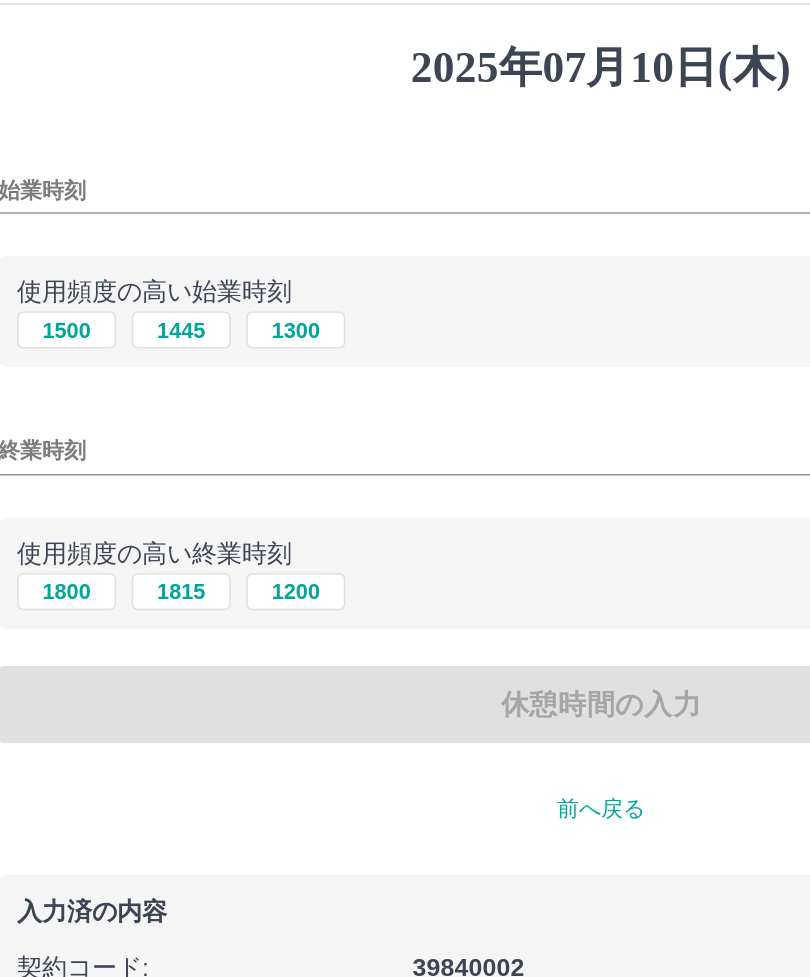 click on "1500" at bounding box center [60, 259] 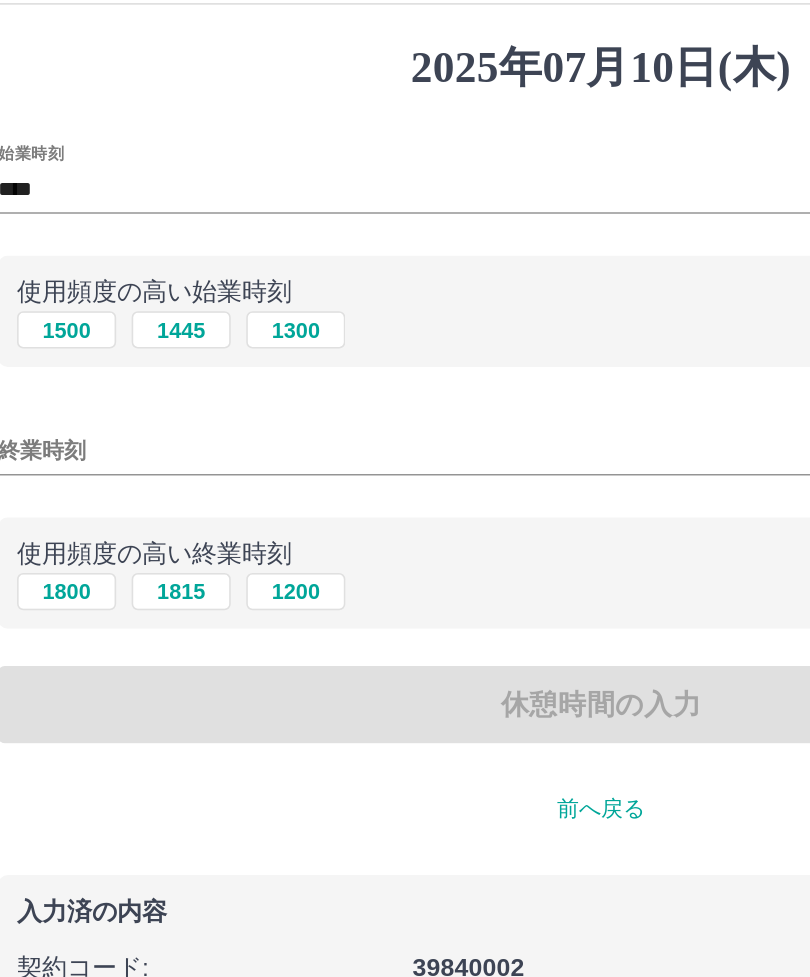 click on "1800" at bounding box center [60, 428] 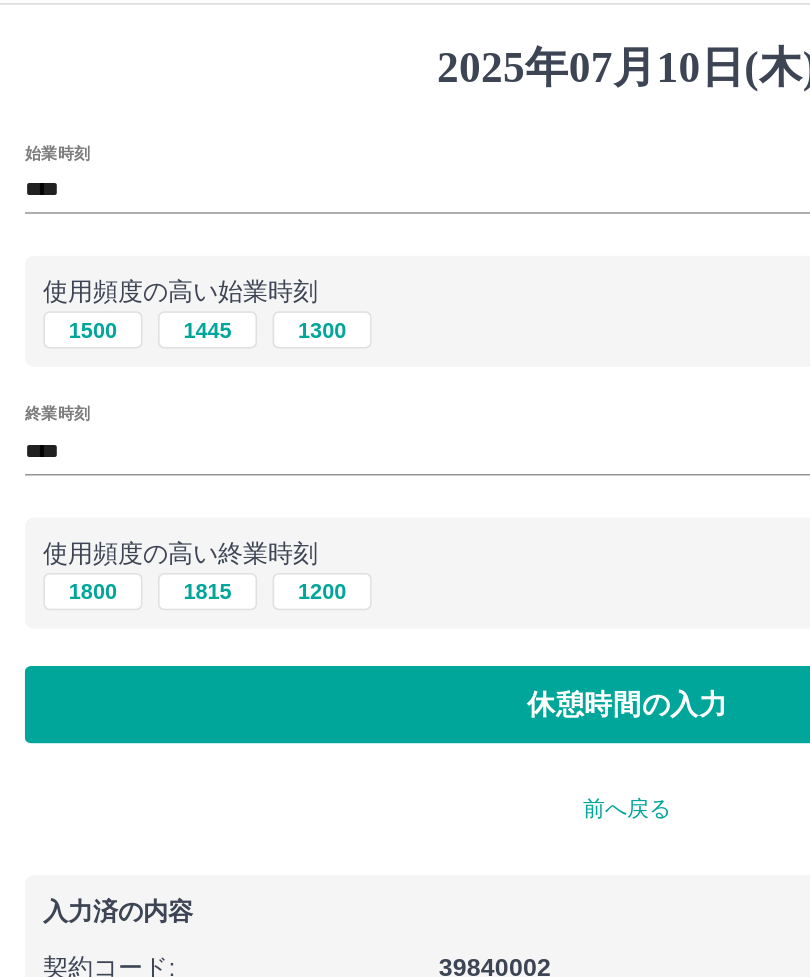 click on "休憩時間の入力" at bounding box center (405, 501) 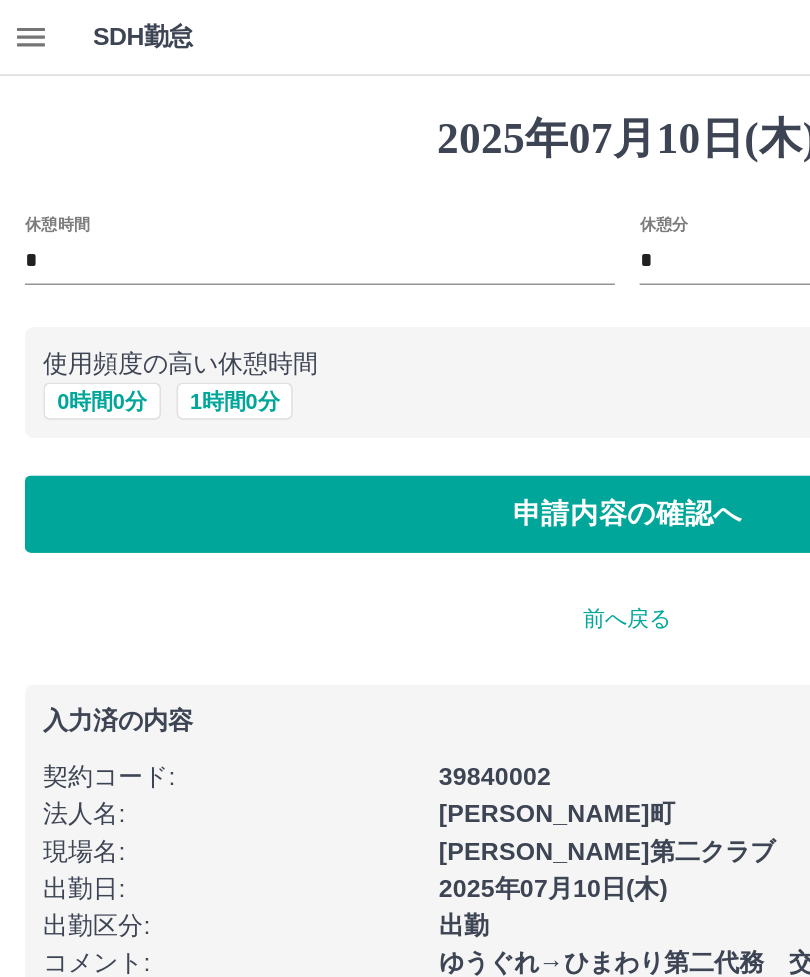 click on "0 時間 0 分" at bounding box center (66, 259) 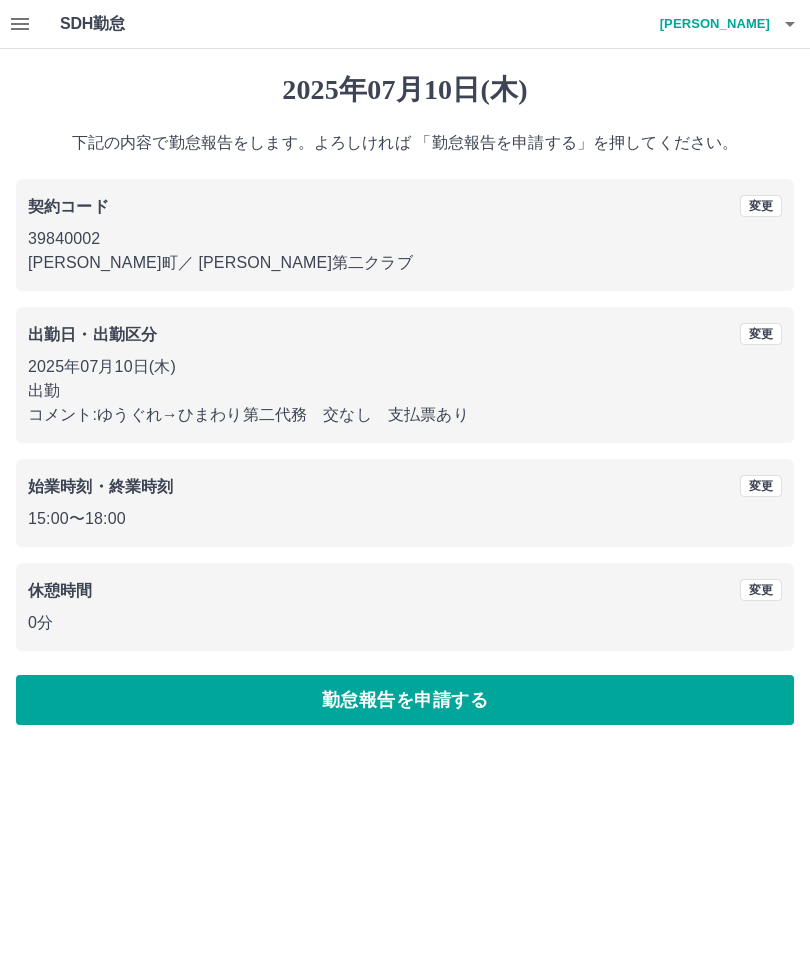 click on "勤怠報告を申請する" at bounding box center [405, 700] 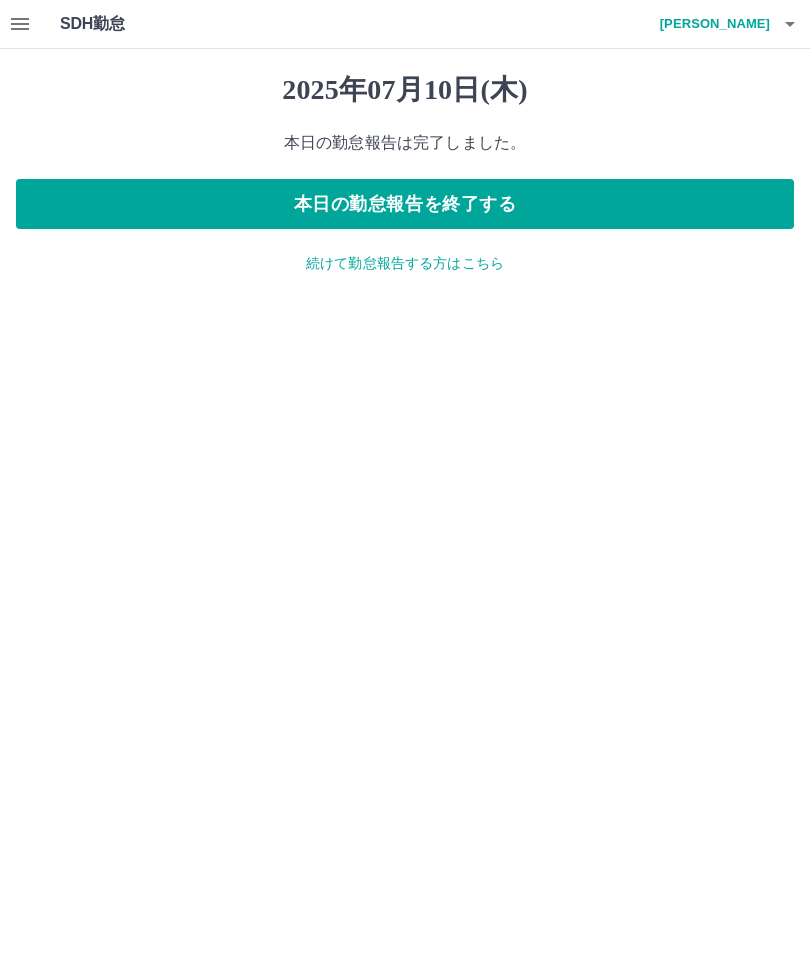click on "本日の勤怠報告を終了する" at bounding box center (405, 204) 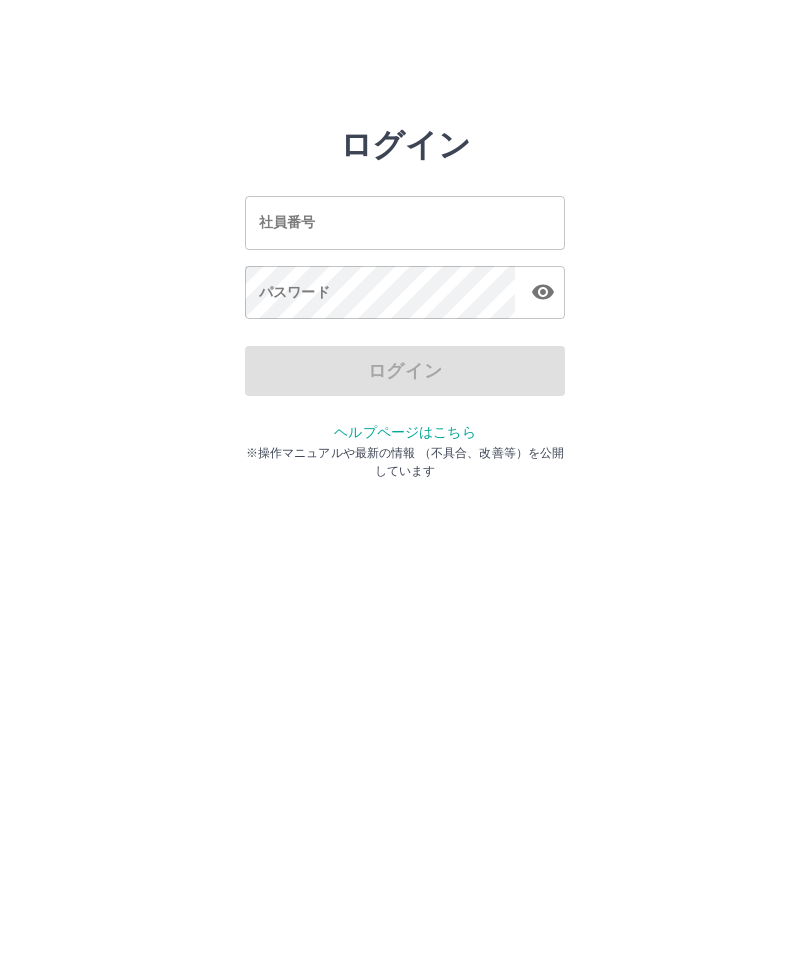 scroll, scrollTop: 0, scrollLeft: 0, axis: both 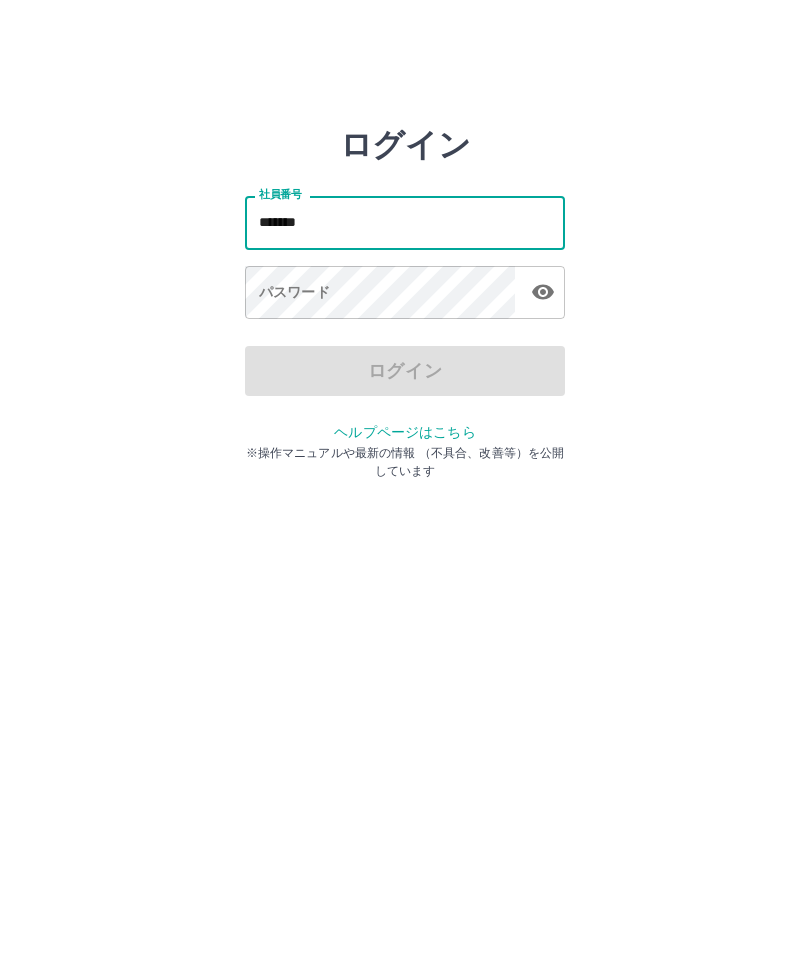 type on "*******" 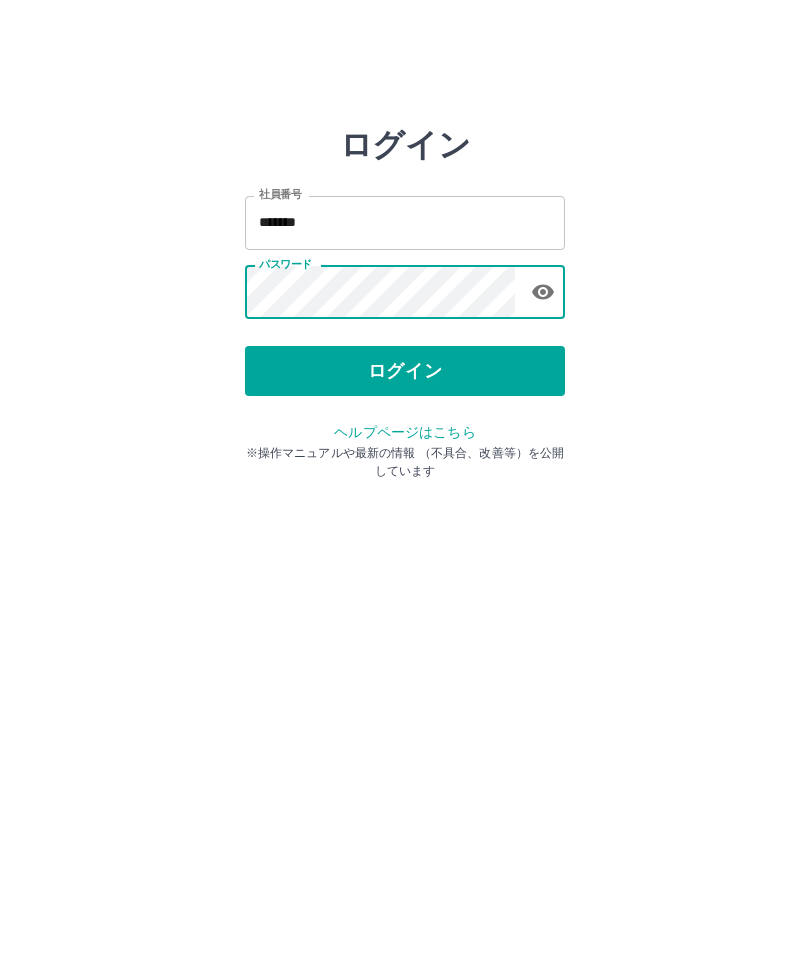 click on "ログイン" at bounding box center (405, 371) 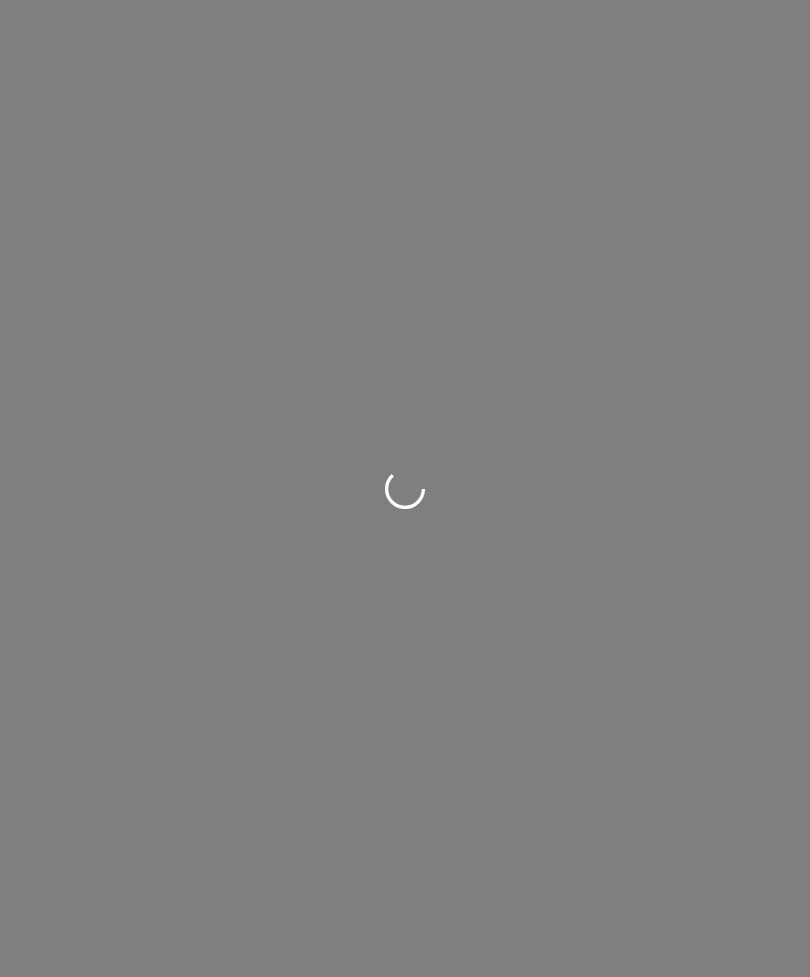 scroll, scrollTop: 0, scrollLeft: 0, axis: both 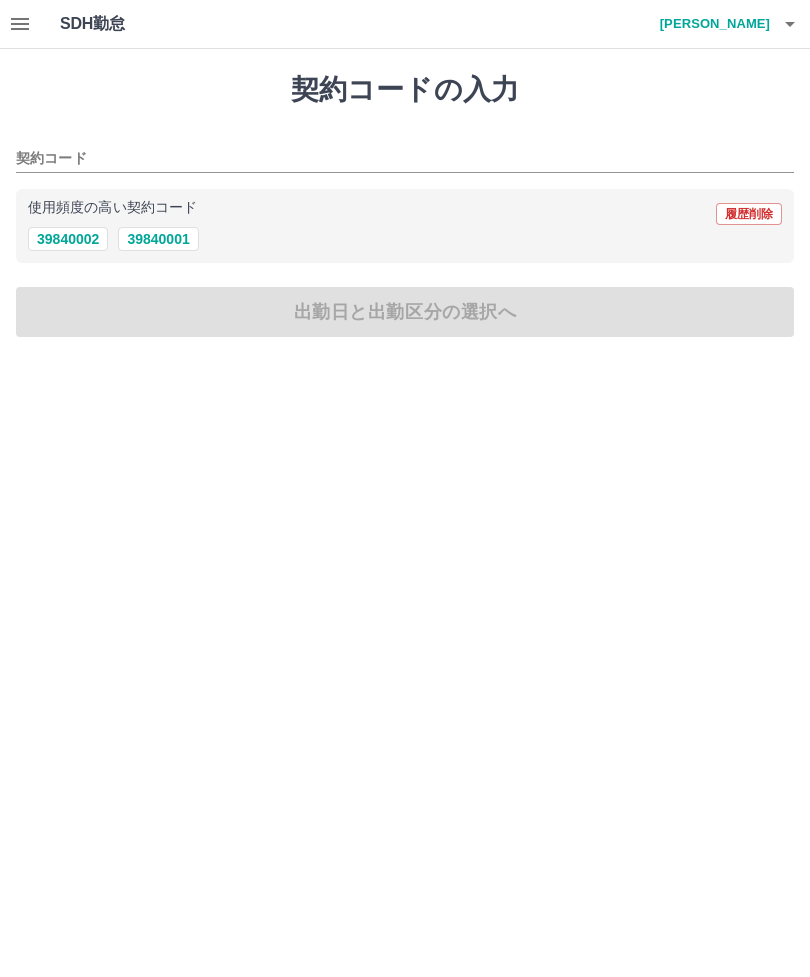 click on "39840002" at bounding box center (68, 239) 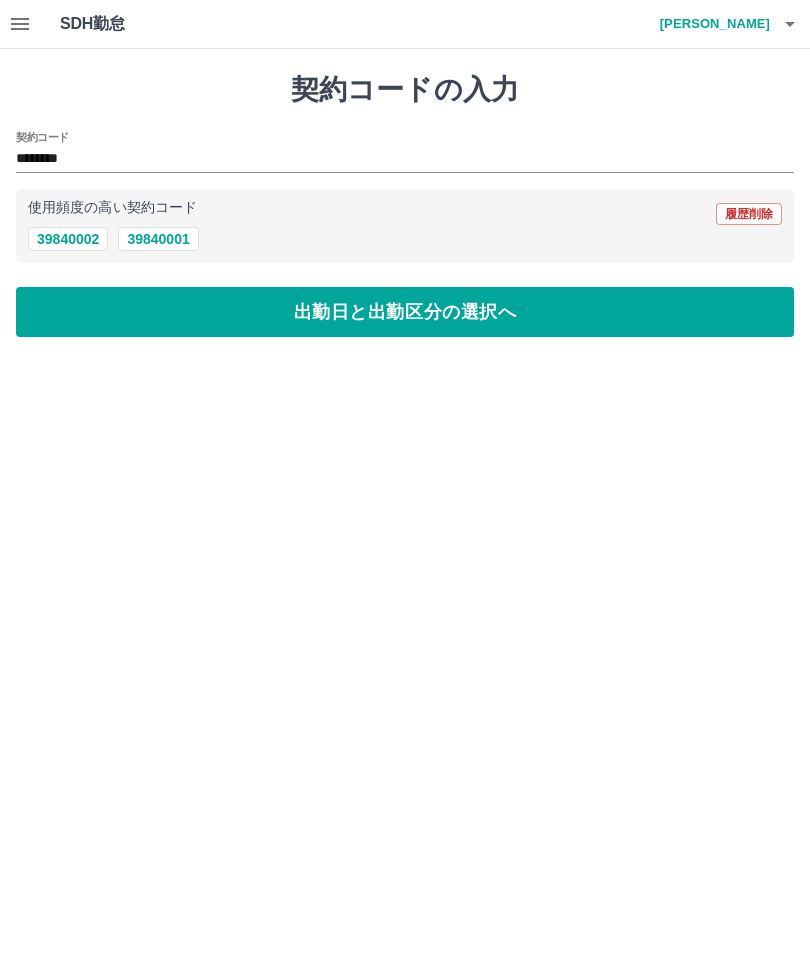 click on "出勤日と出勤区分の選択へ" at bounding box center (405, 312) 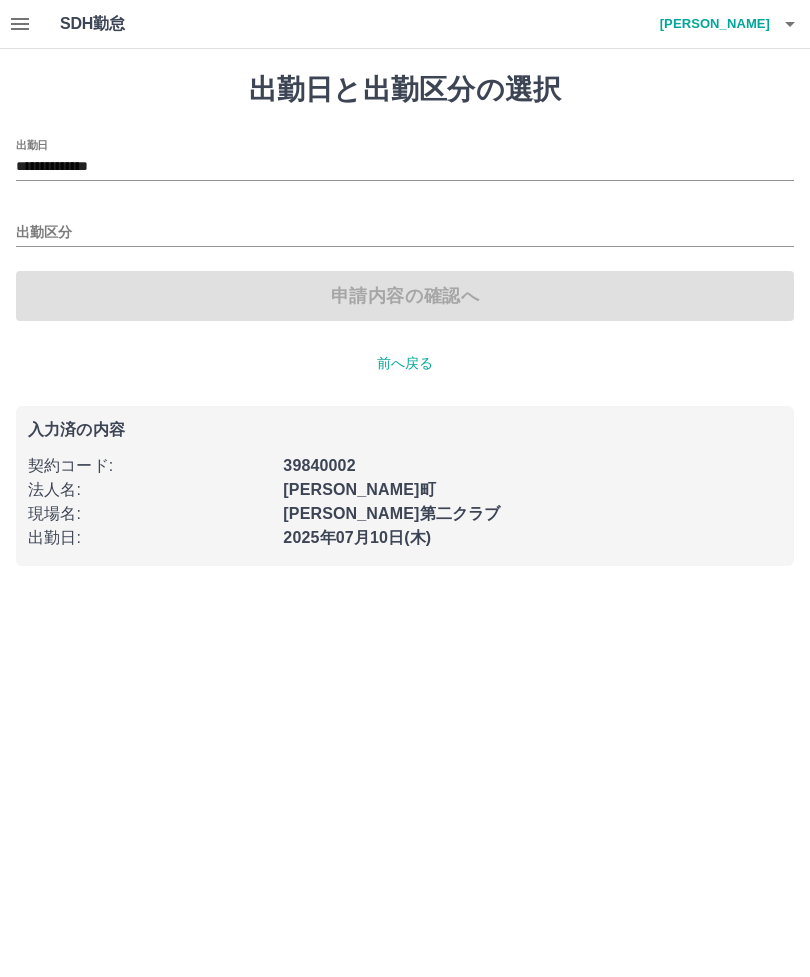 click on "出勤区分" at bounding box center (405, 233) 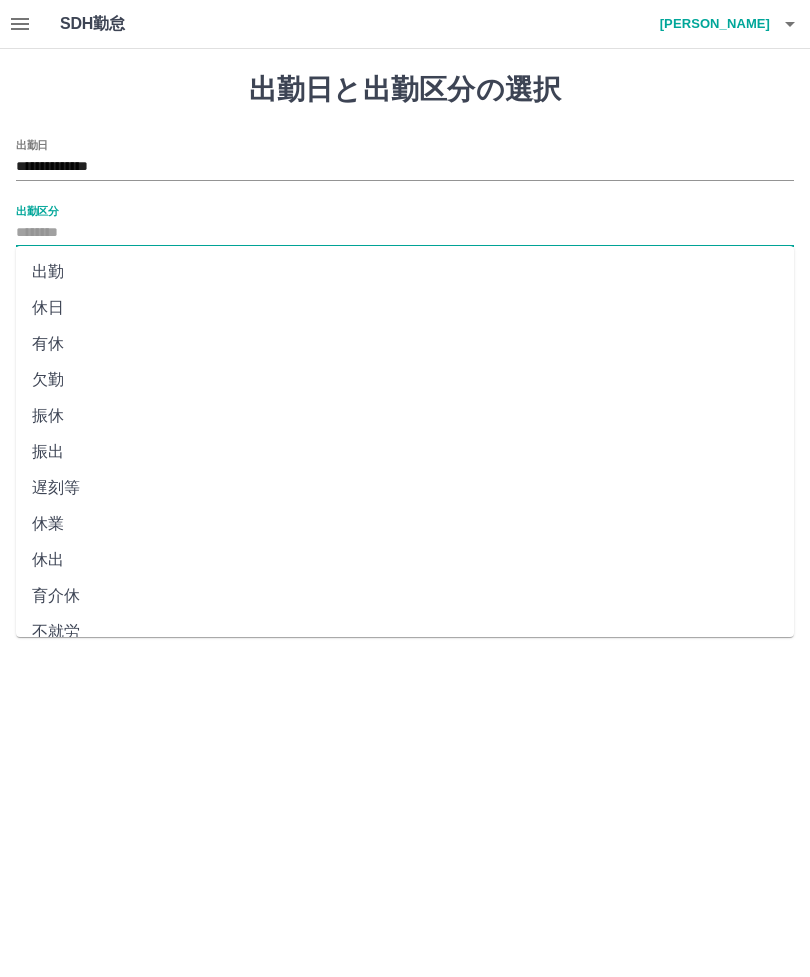 click on "出勤" at bounding box center [405, 272] 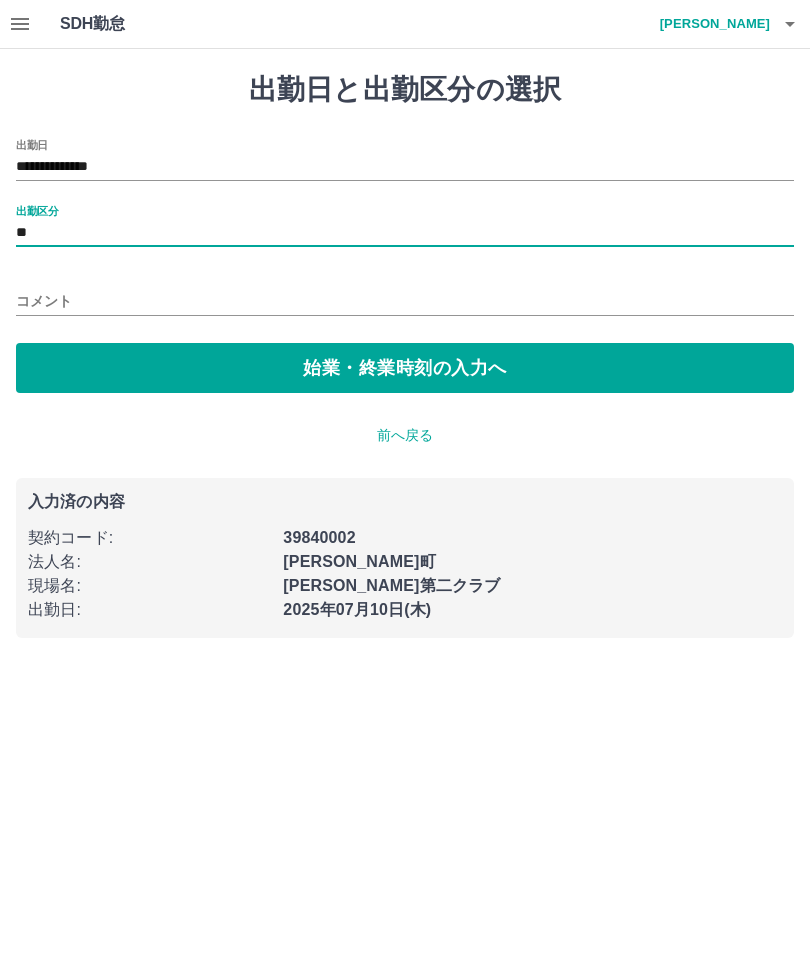 click on "コメント" at bounding box center (405, 301) 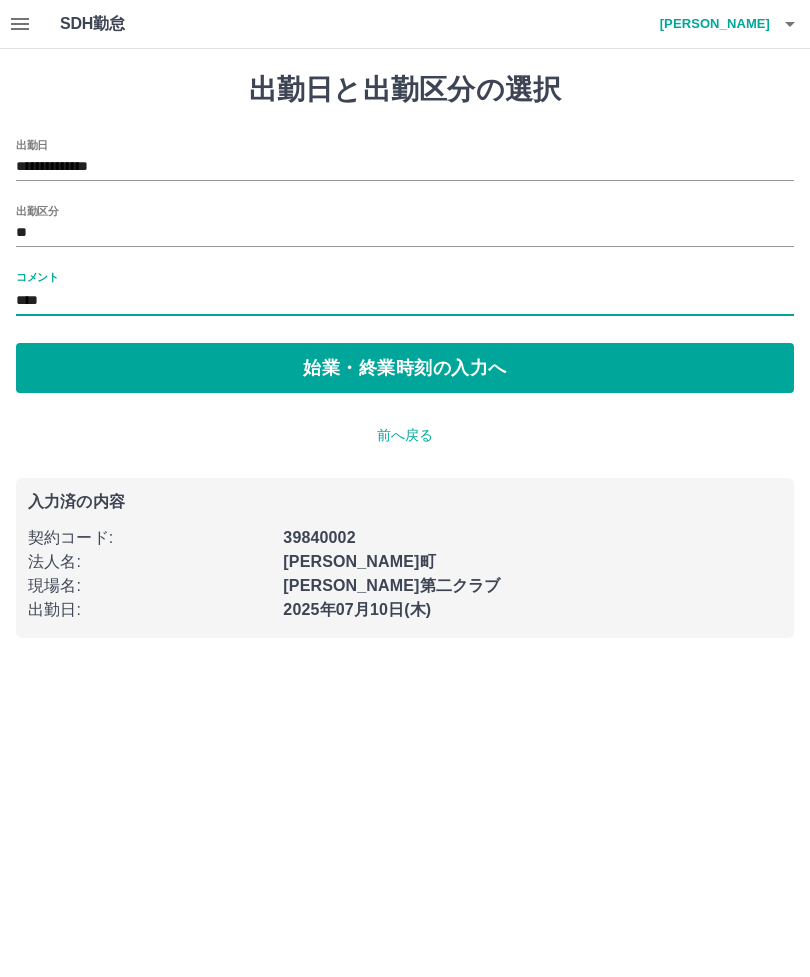 type on "****" 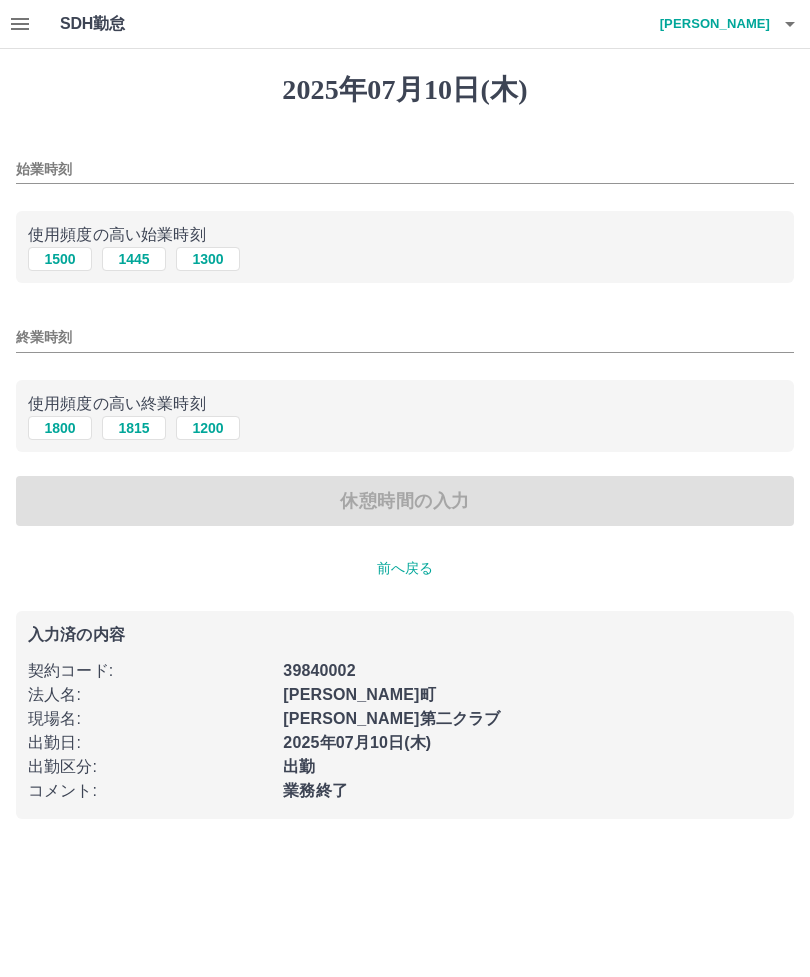 click on "始業時刻" at bounding box center (405, 169) 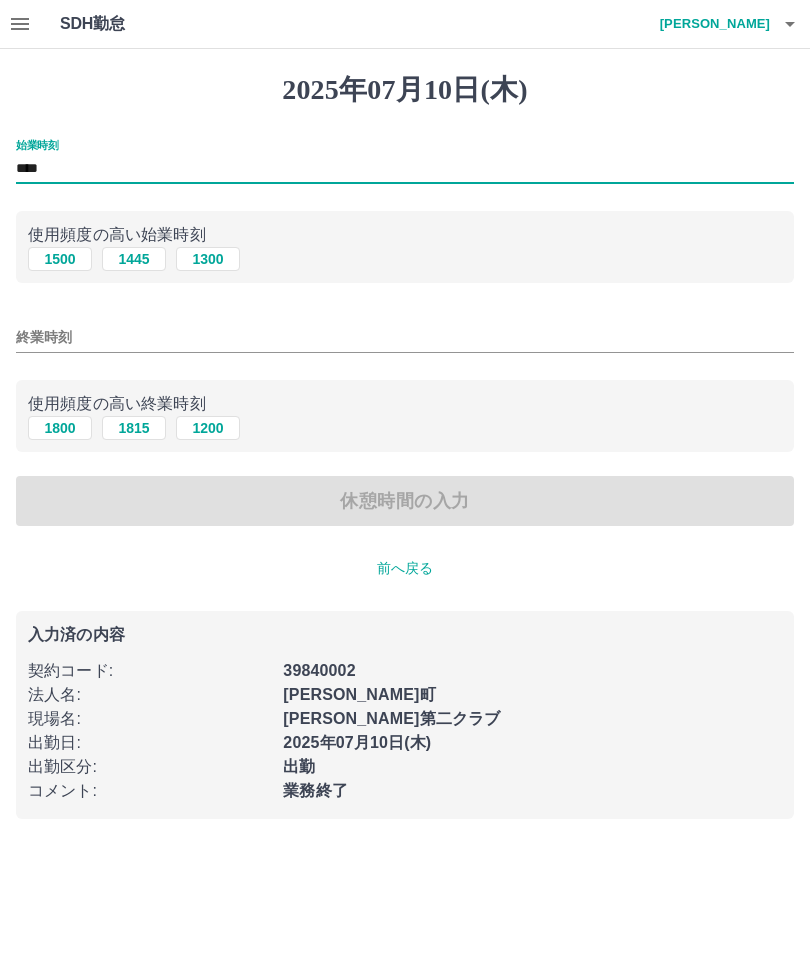 type on "****" 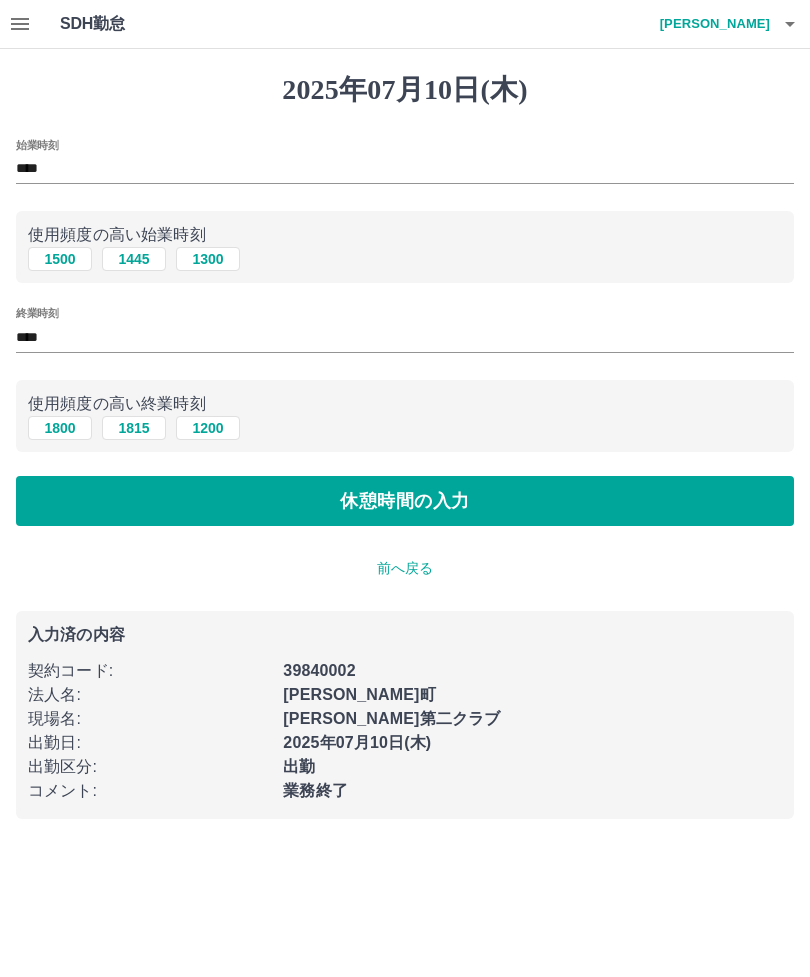click on "休憩時間の入力" at bounding box center [405, 501] 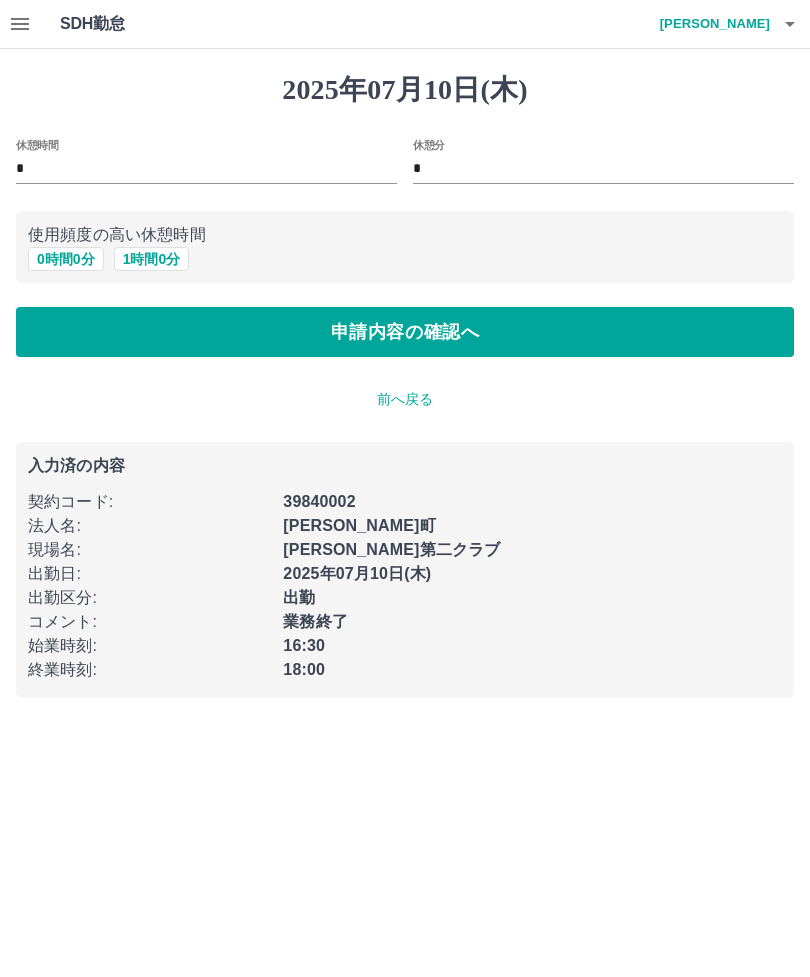 click on "申請内容の確認へ" at bounding box center [405, 332] 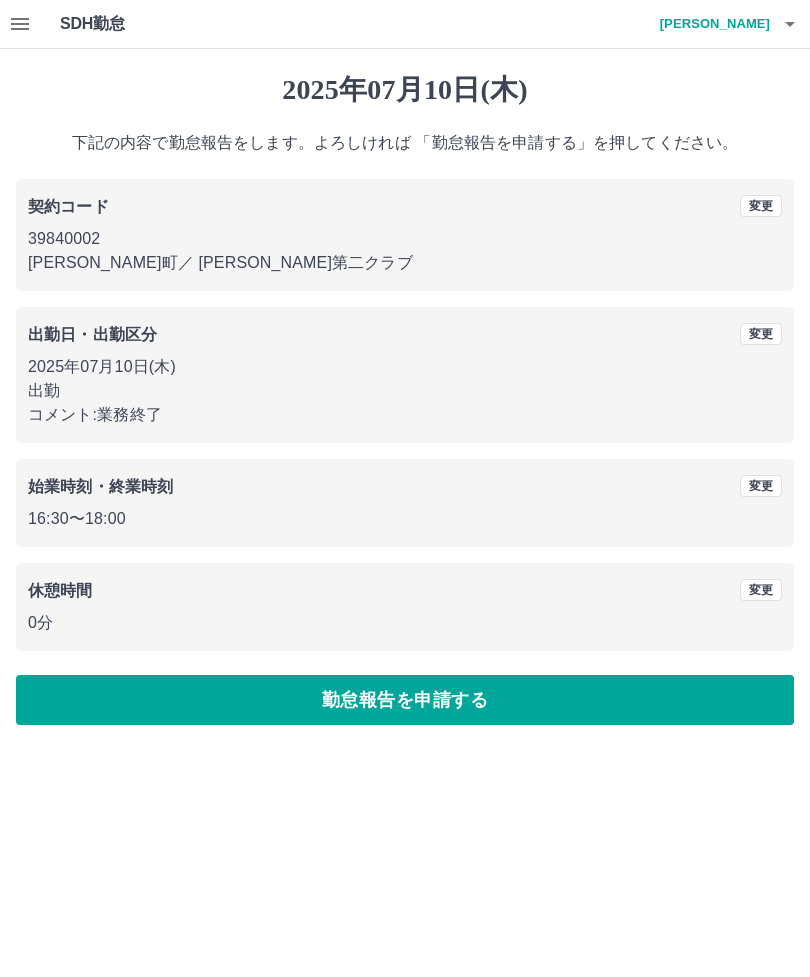 click on "勤怠報告を申請する" at bounding box center (405, 700) 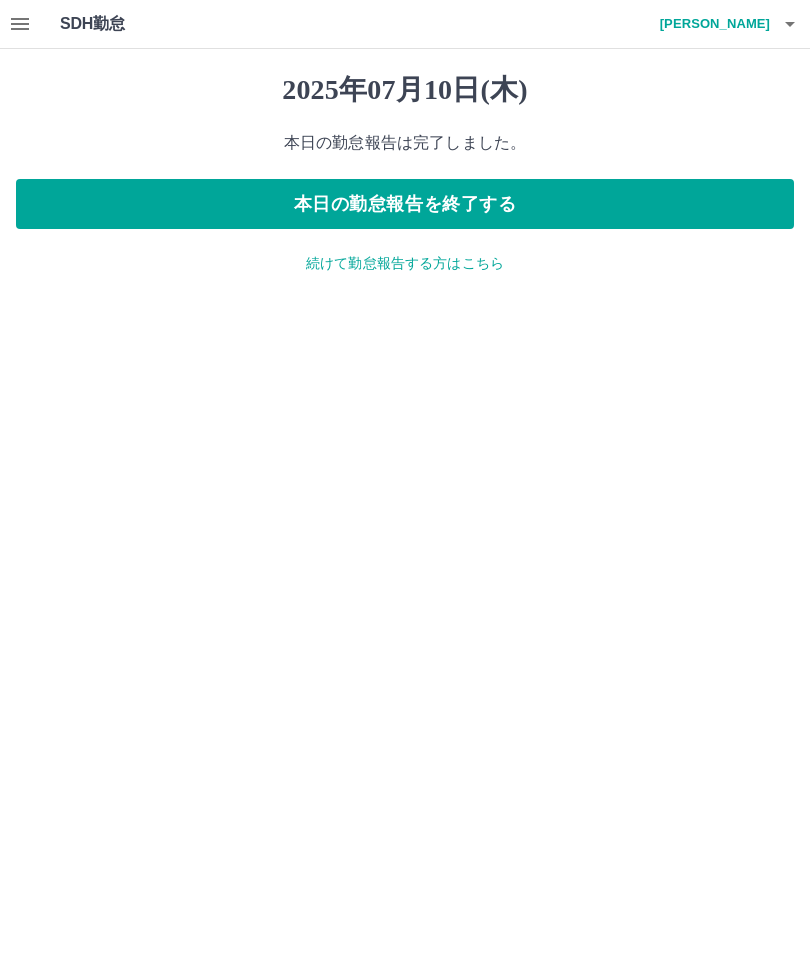 click on "本日の勤怠報告を終了する" at bounding box center [405, 204] 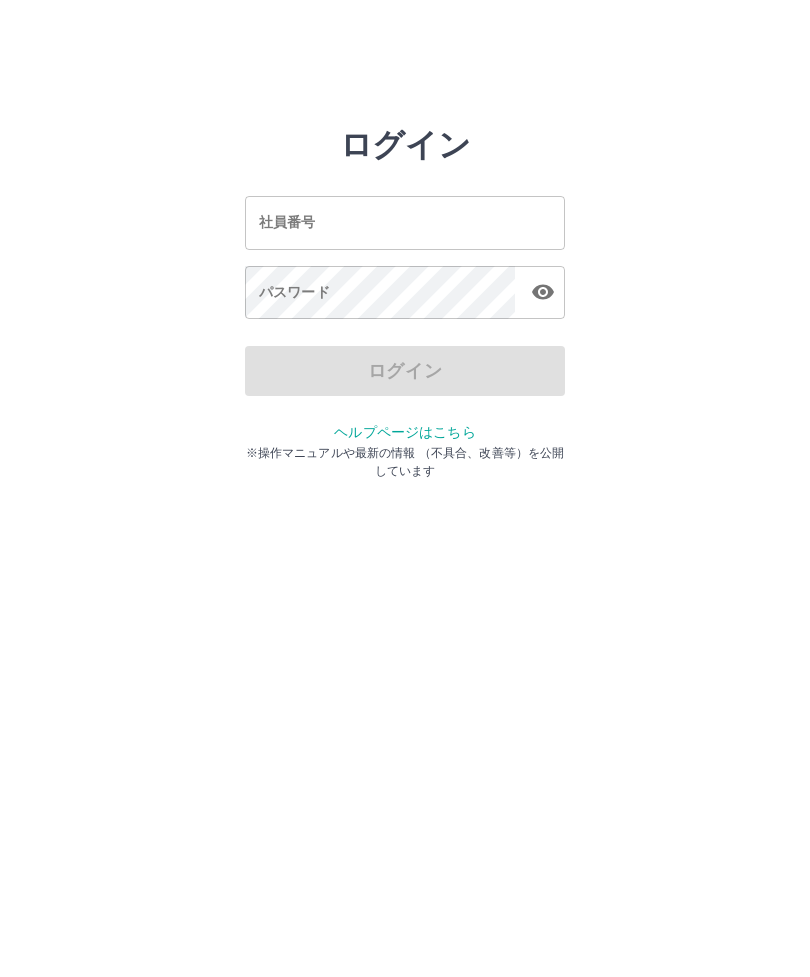 scroll, scrollTop: 0, scrollLeft: 0, axis: both 